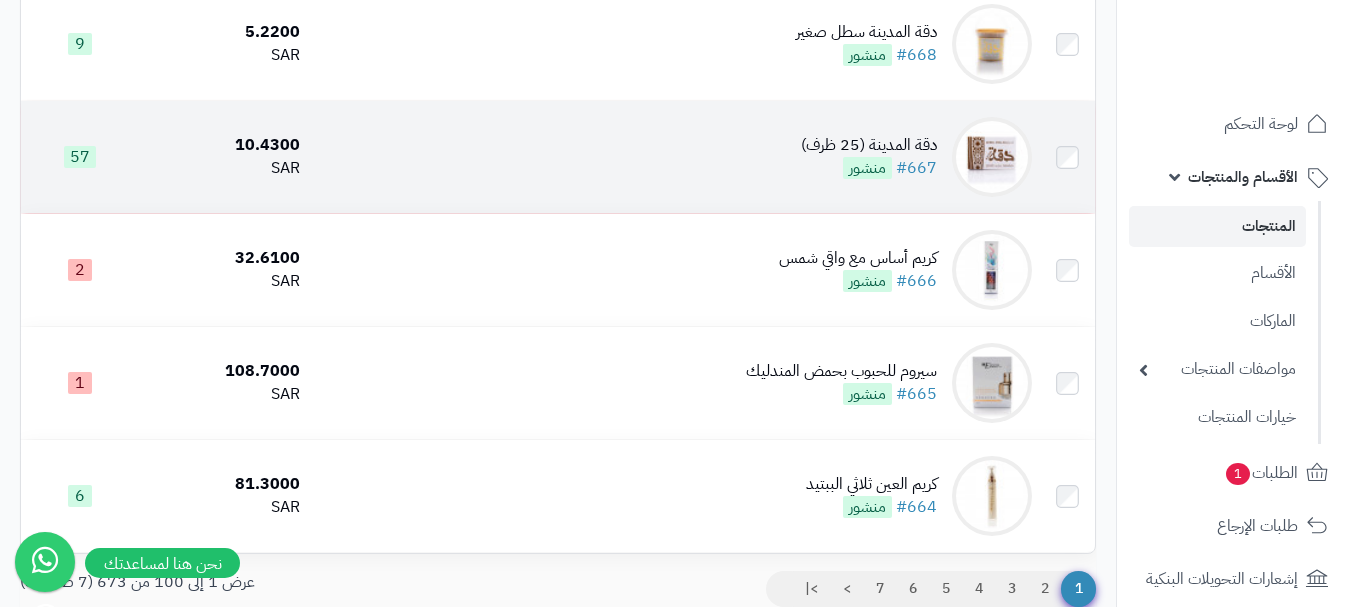 scroll, scrollTop: 11186, scrollLeft: 0, axis: vertical 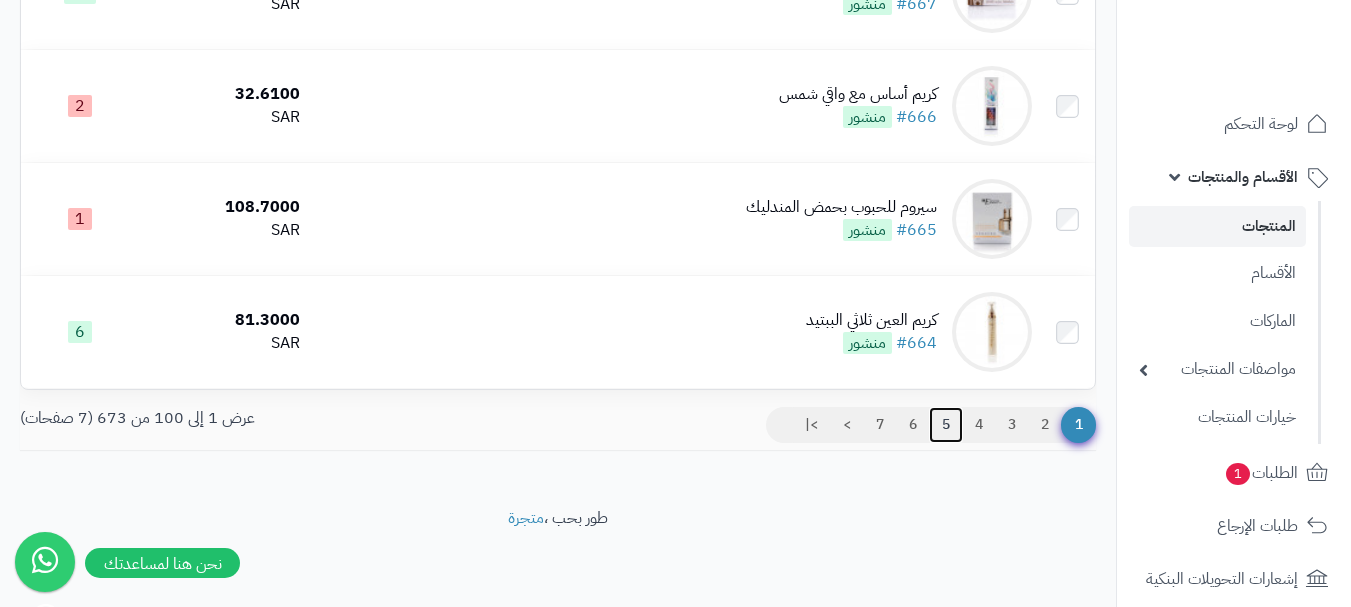 click on "5" at bounding box center [946, 425] 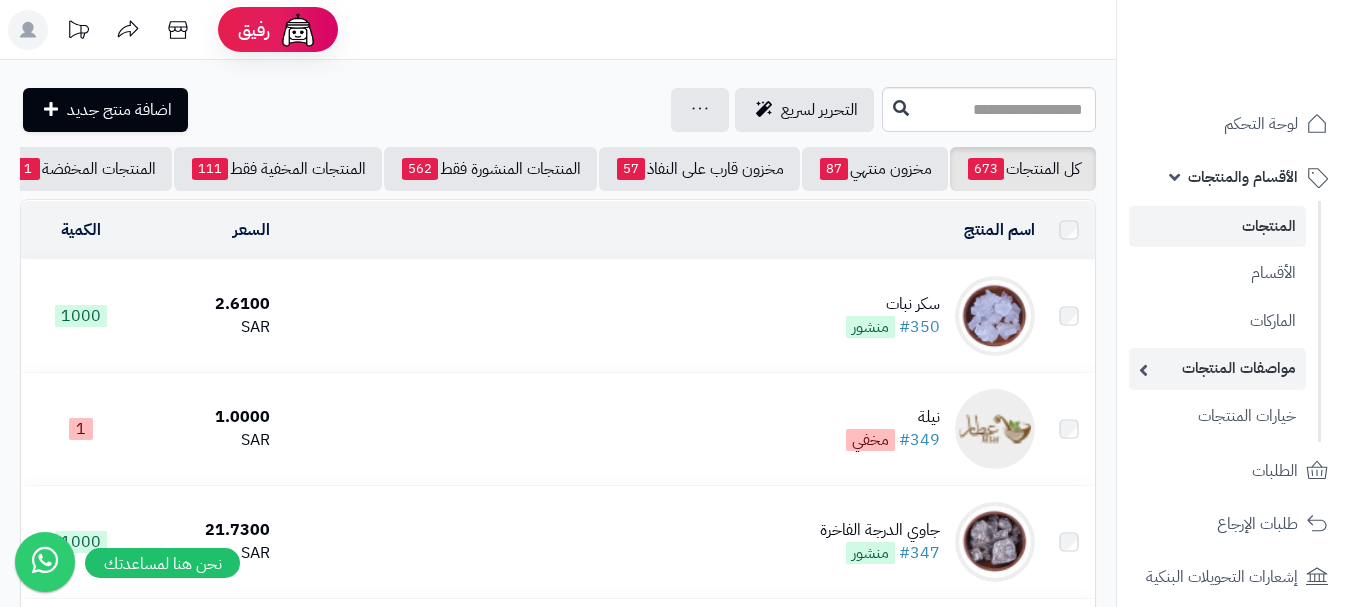 scroll, scrollTop: 0, scrollLeft: 0, axis: both 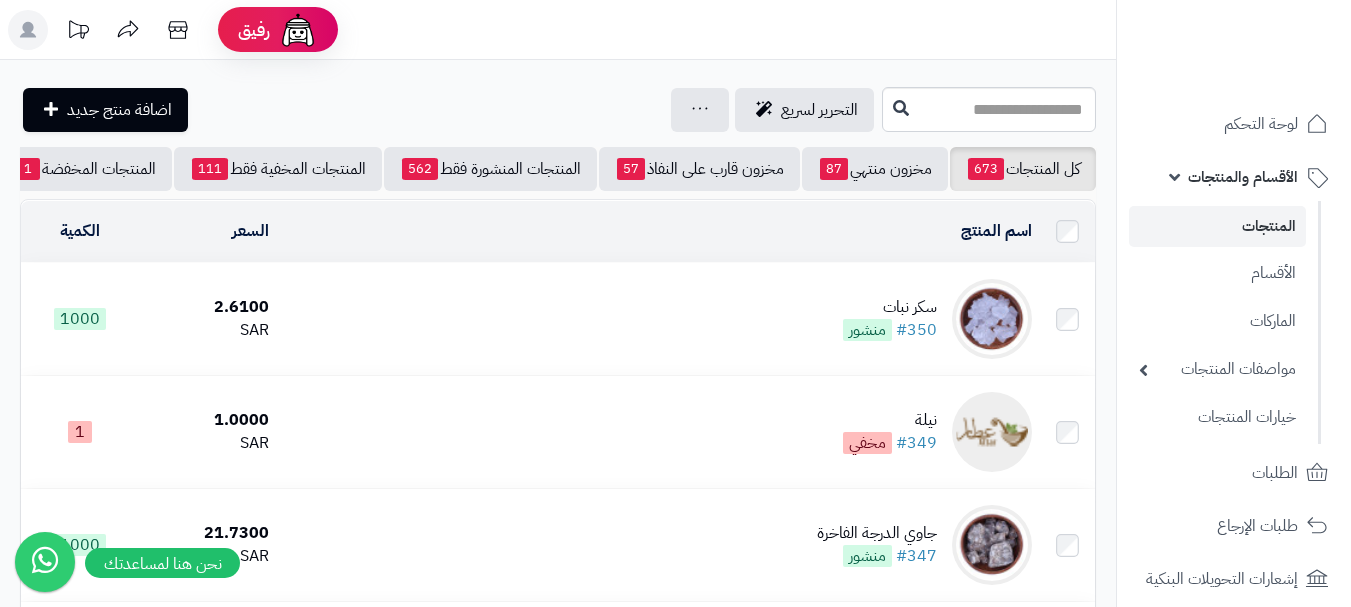 click on "سكر نبات
#350
منشور" at bounding box center [658, 319] 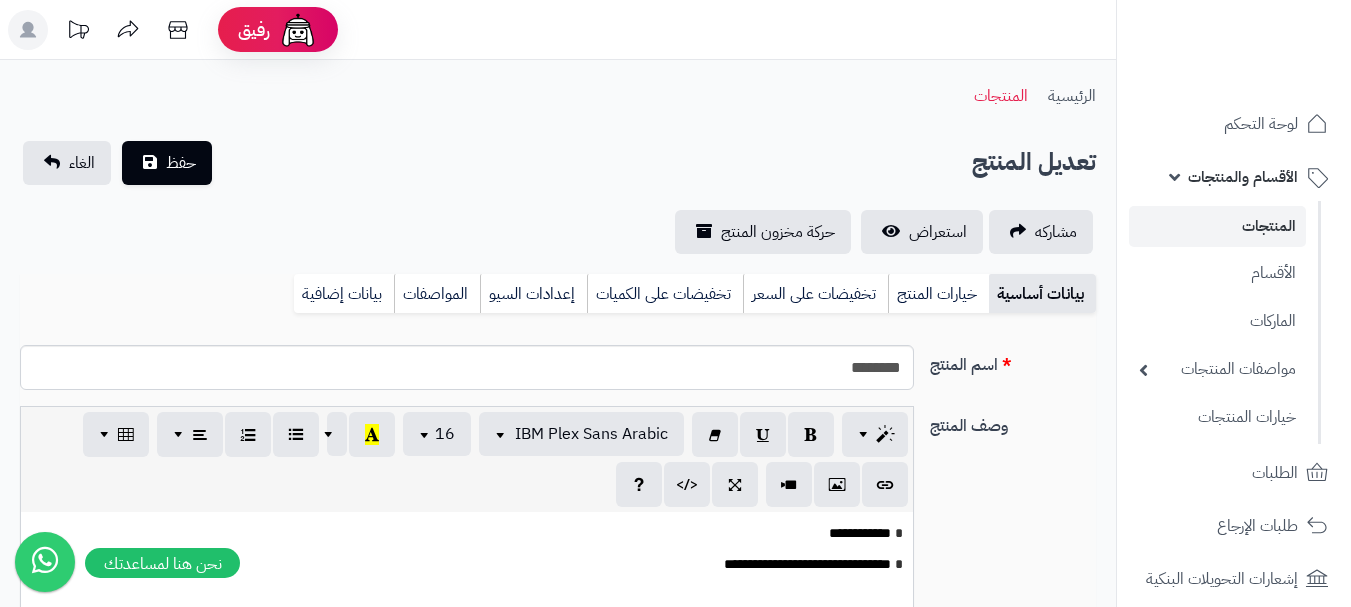 scroll, scrollTop: 0, scrollLeft: 0, axis: both 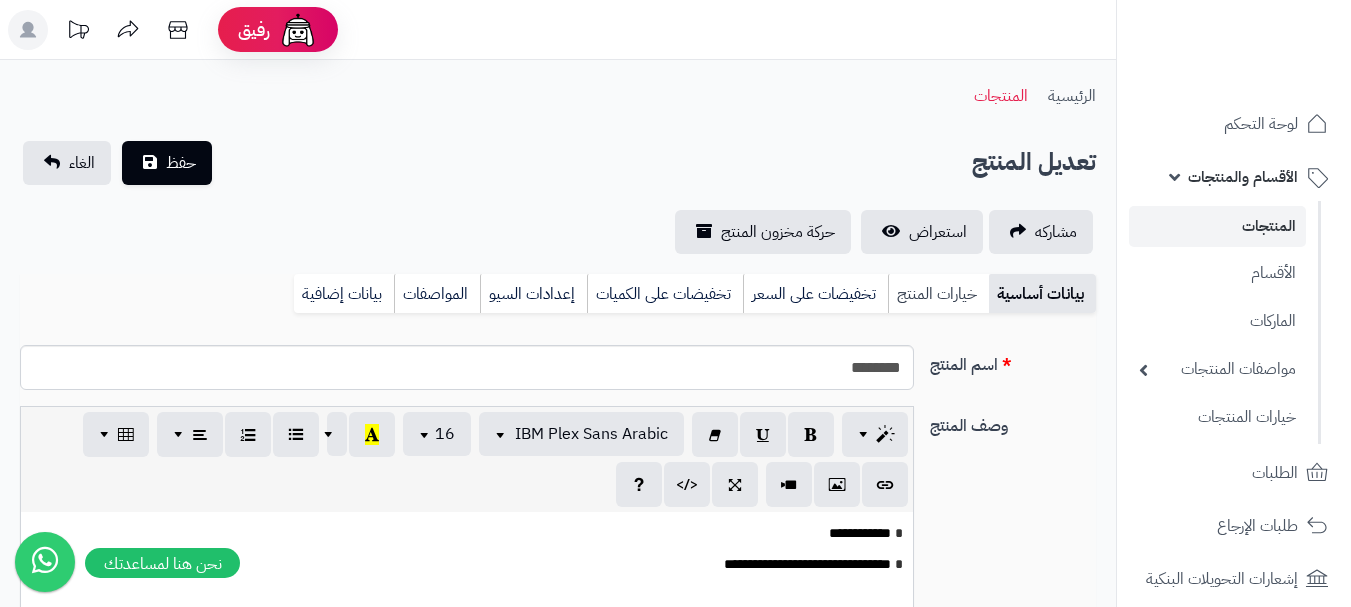 click on "خيارات المنتج" at bounding box center [938, 294] 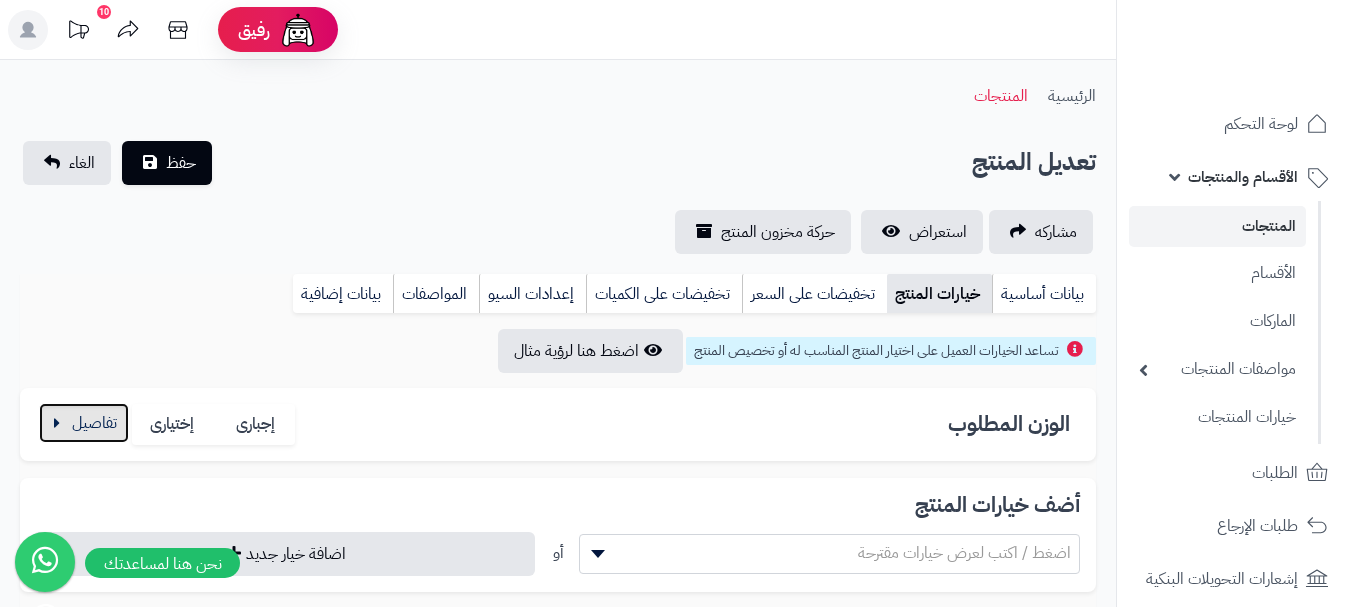 click at bounding box center (84, 423) 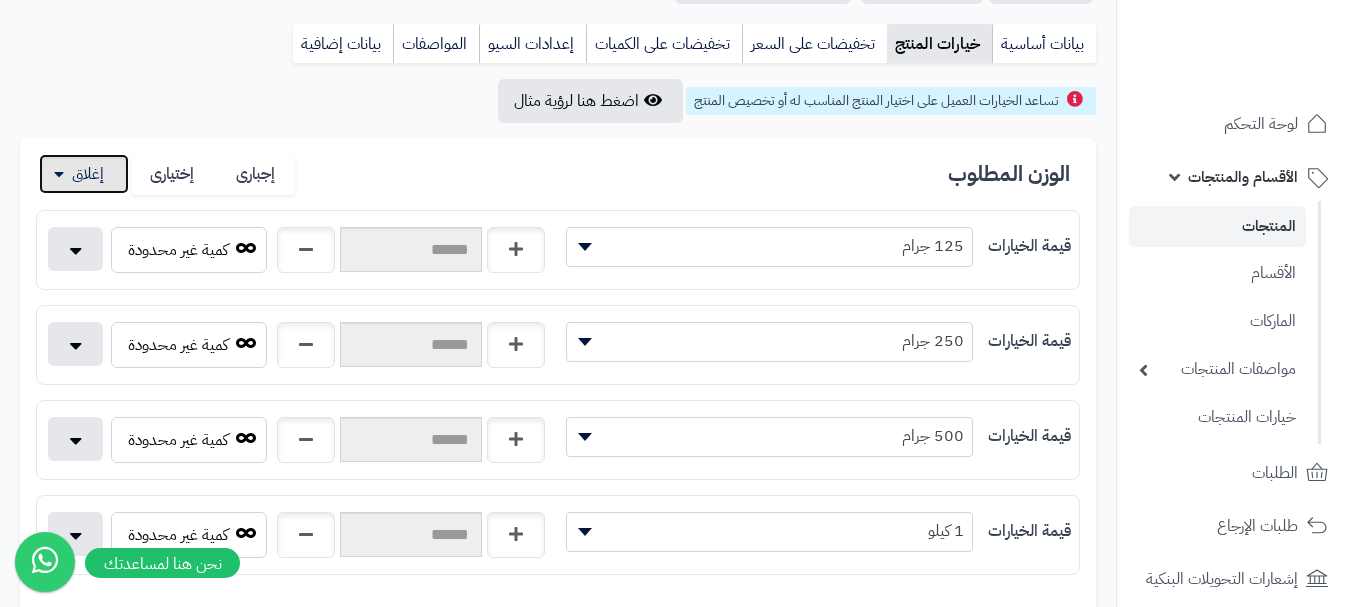 scroll, scrollTop: 300, scrollLeft: 0, axis: vertical 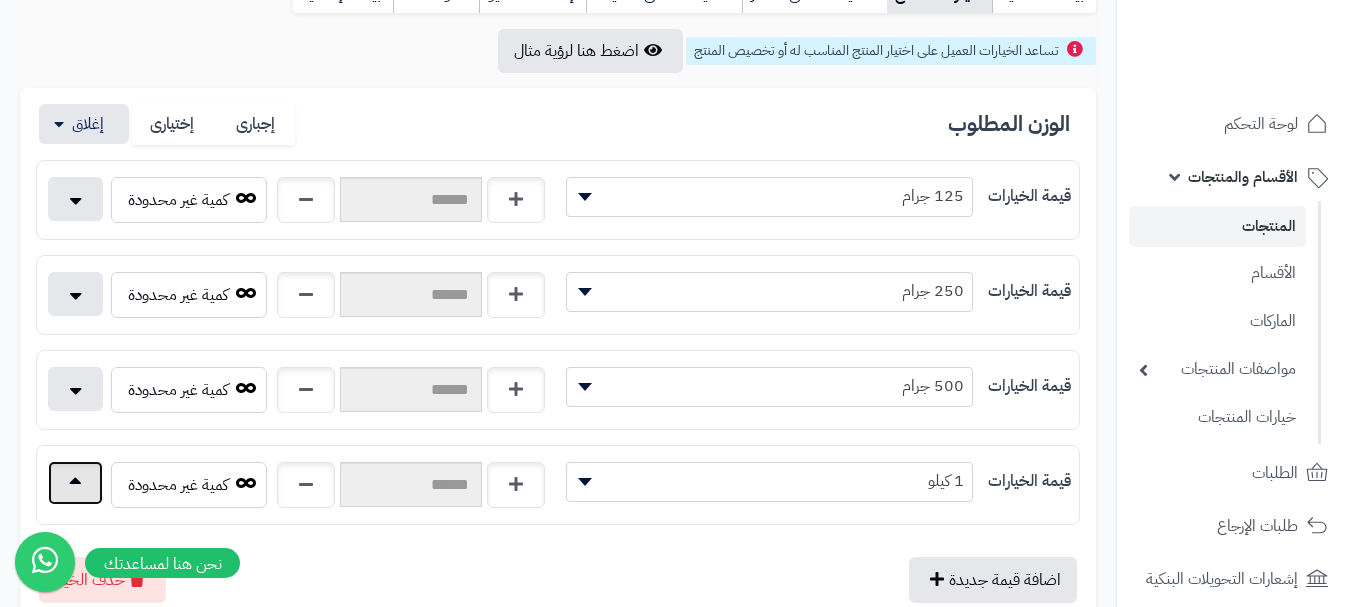 click at bounding box center (75, 483) 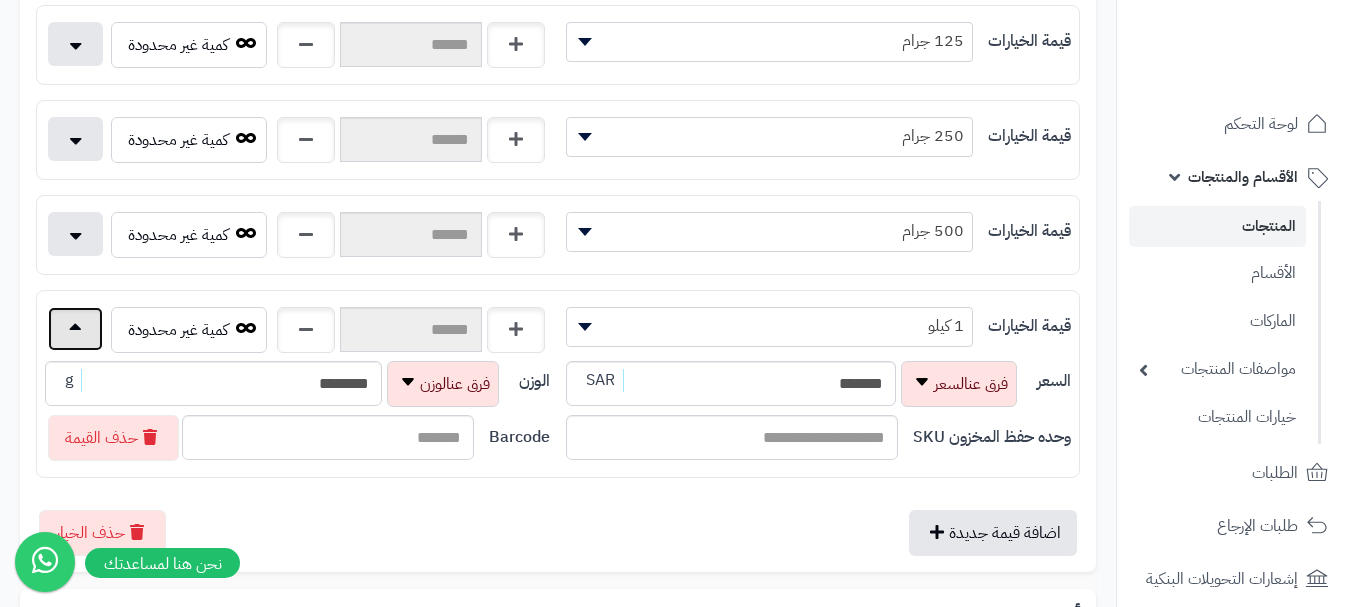 scroll, scrollTop: 500, scrollLeft: 0, axis: vertical 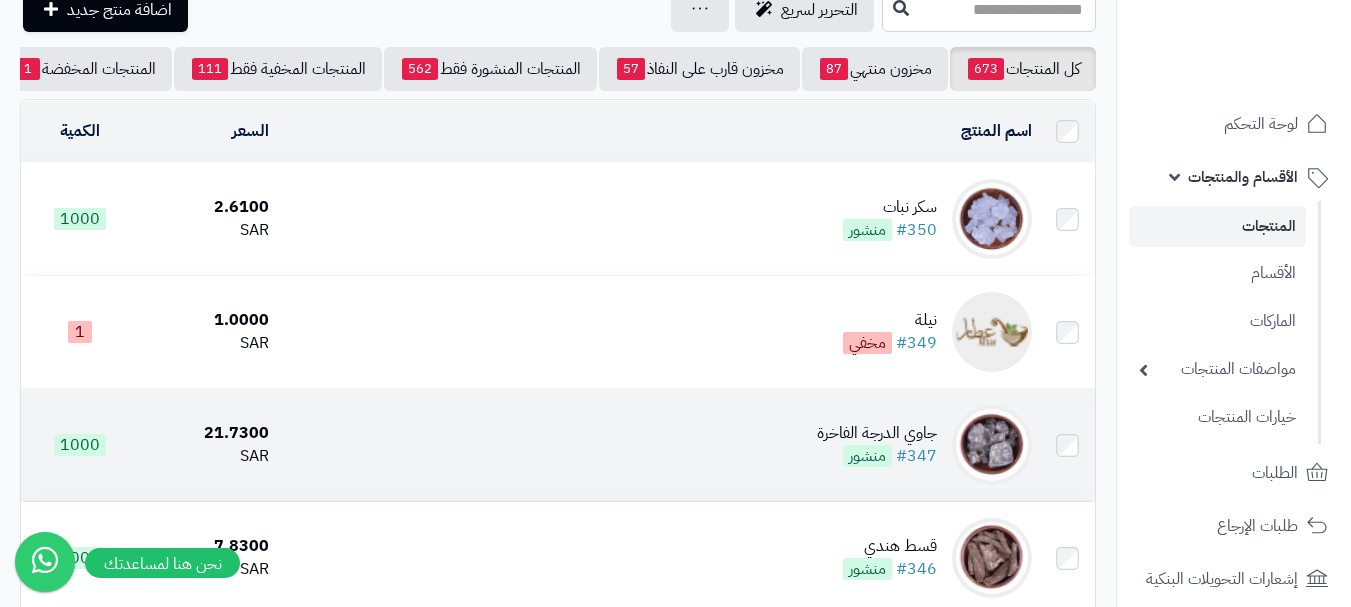 click on "جاوي الدرجة الفاخرة" at bounding box center [877, 433] 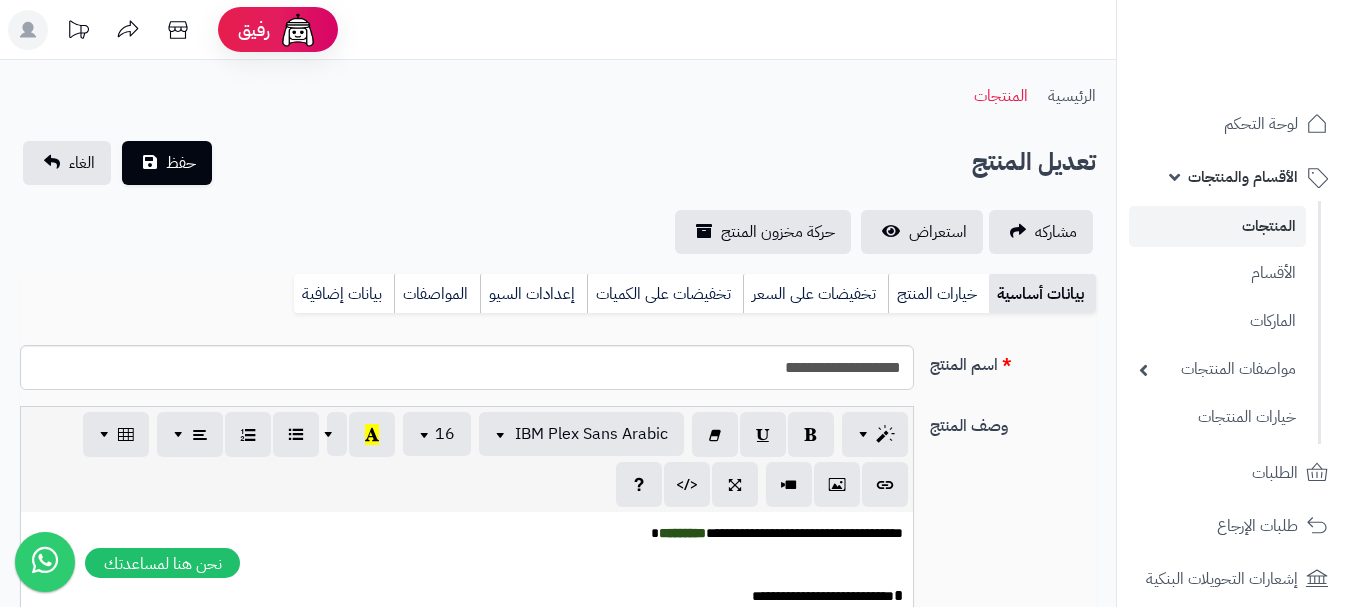 scroll, scrollTop: 0, scrollLeft: 0, axis: both 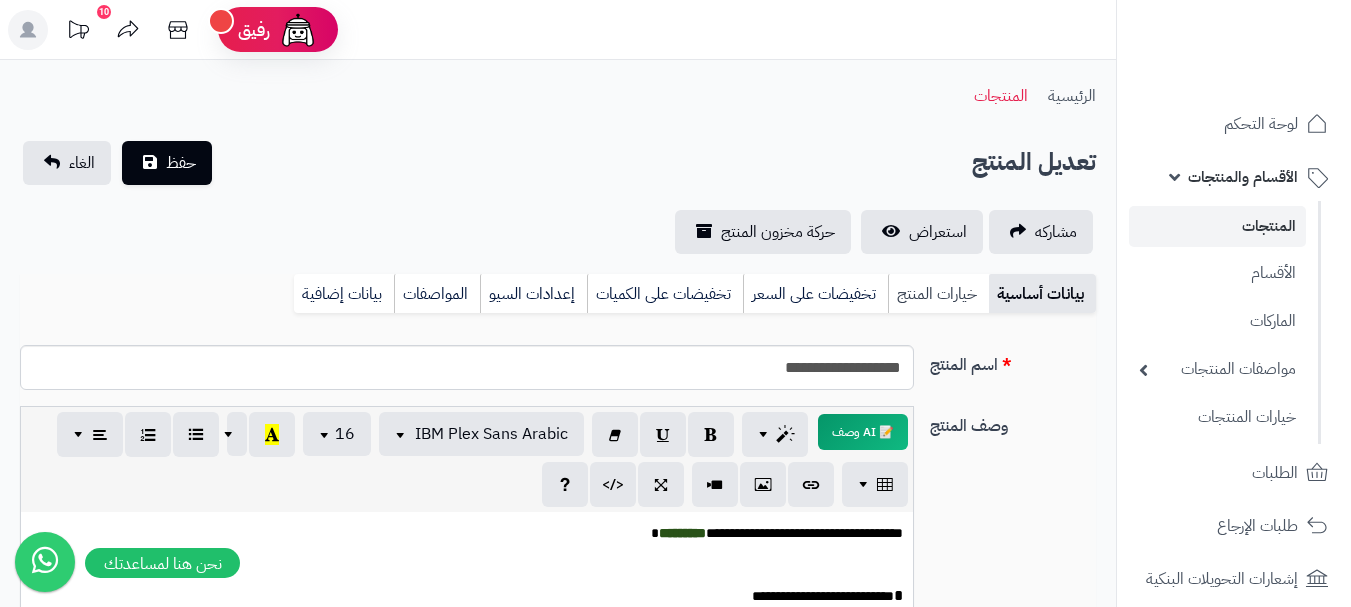 click on "خيارات المنتج" at bounding box center (938, 294) 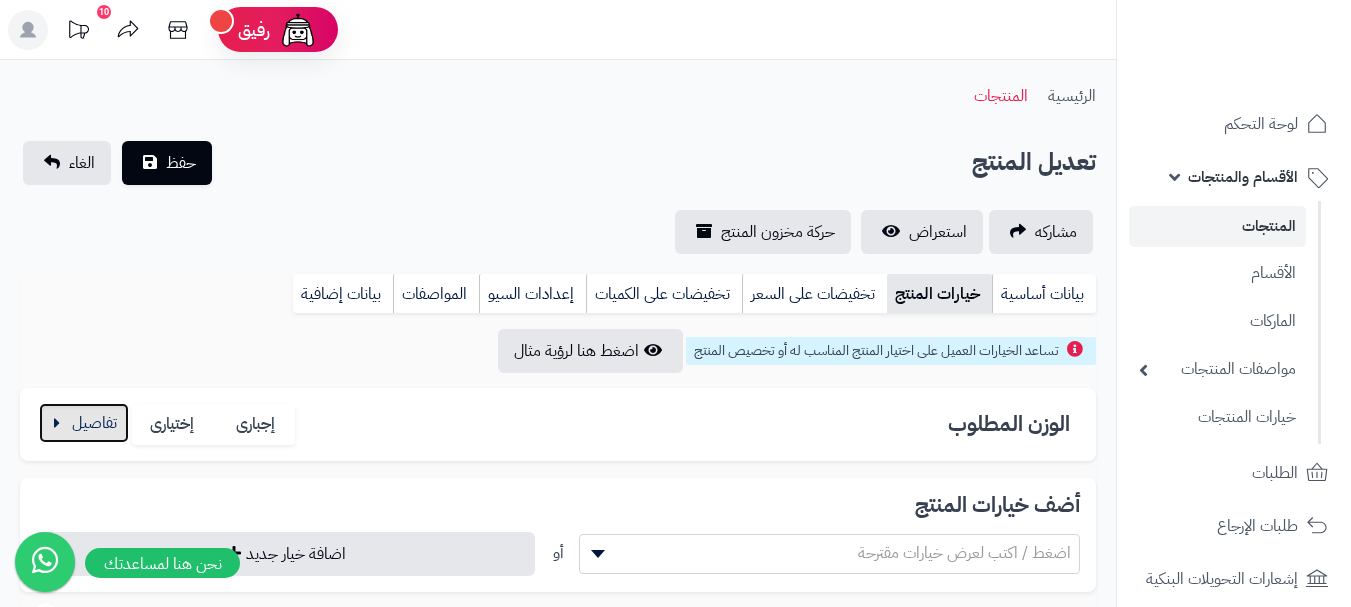 click at bounding box center [84, 423] 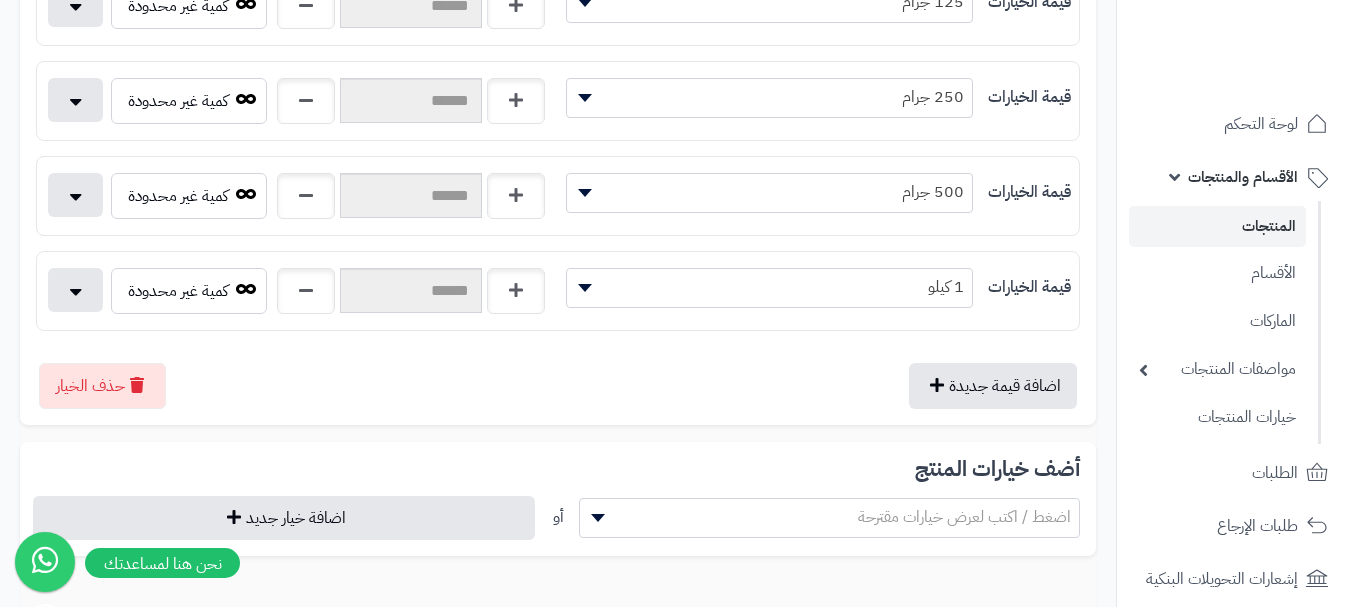 scroll, scrollTop: 500, scrollLeft: 0, axis: vertical 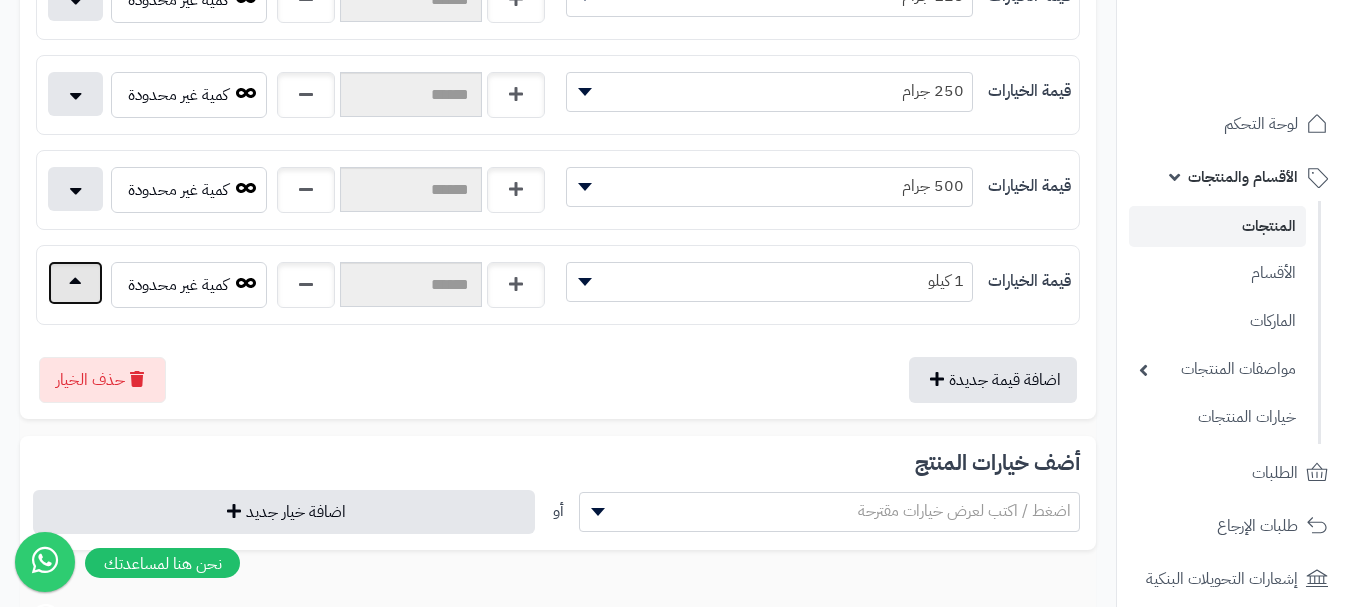 click at bounding box center [75, 283] 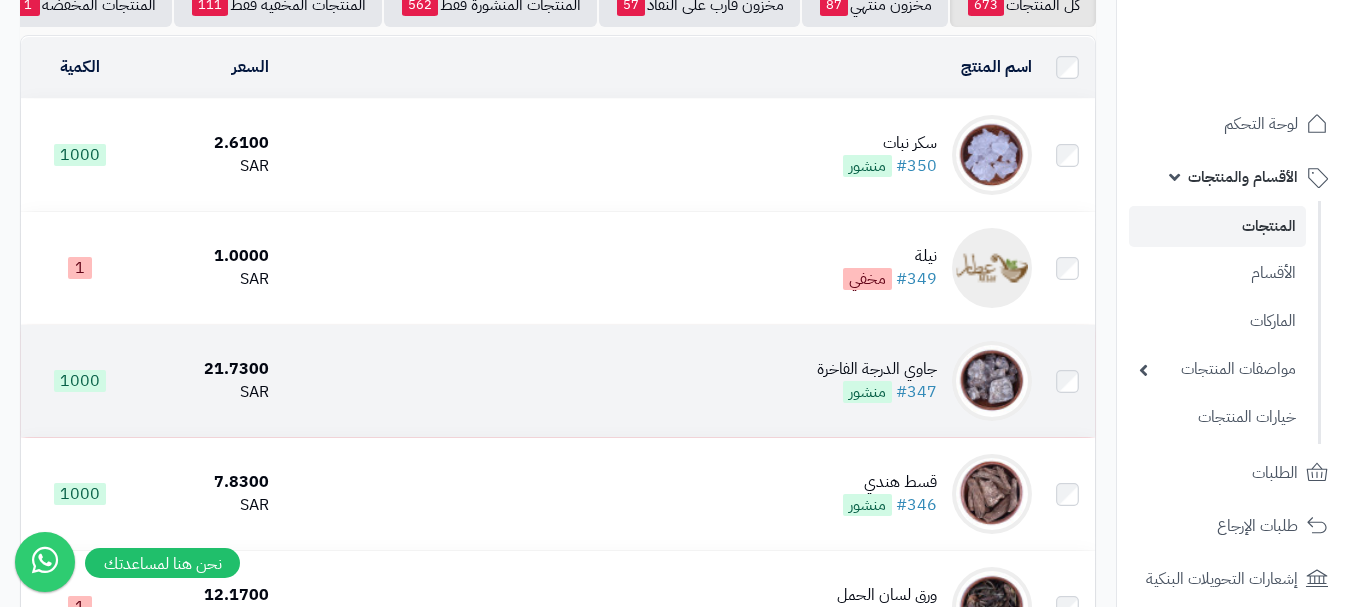 scroll, scrollTop: 200, scrollLeft: 0, axis: vertical 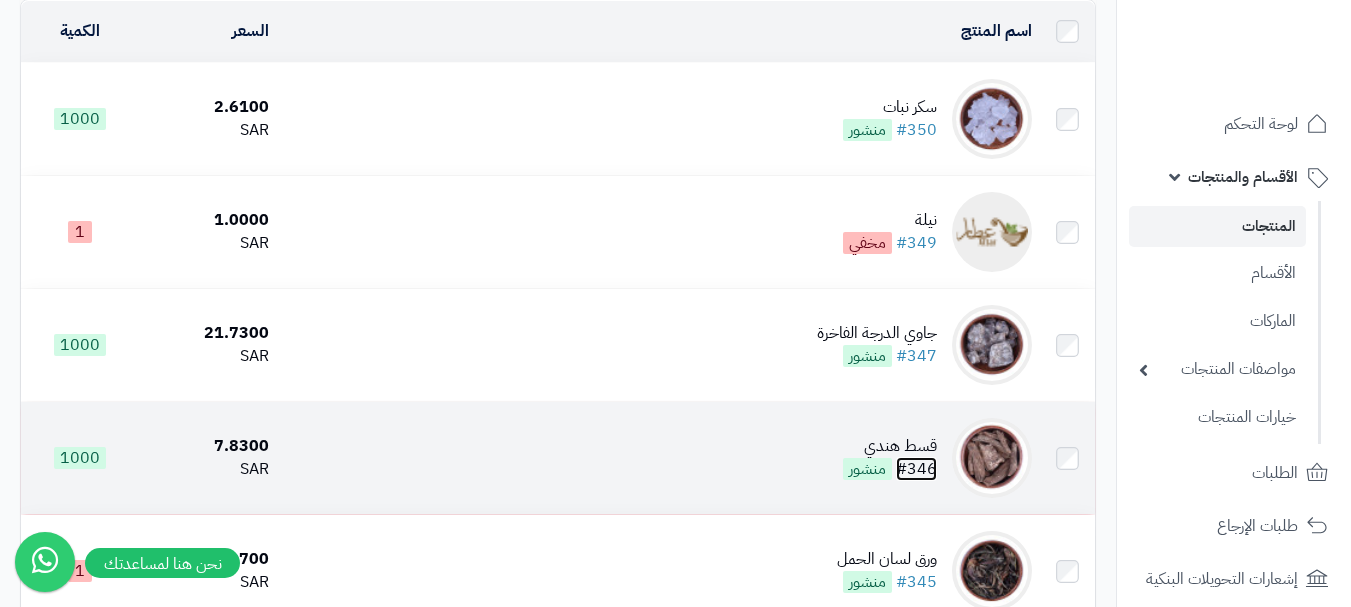 click on "#346" at bounding box center [916, 469] 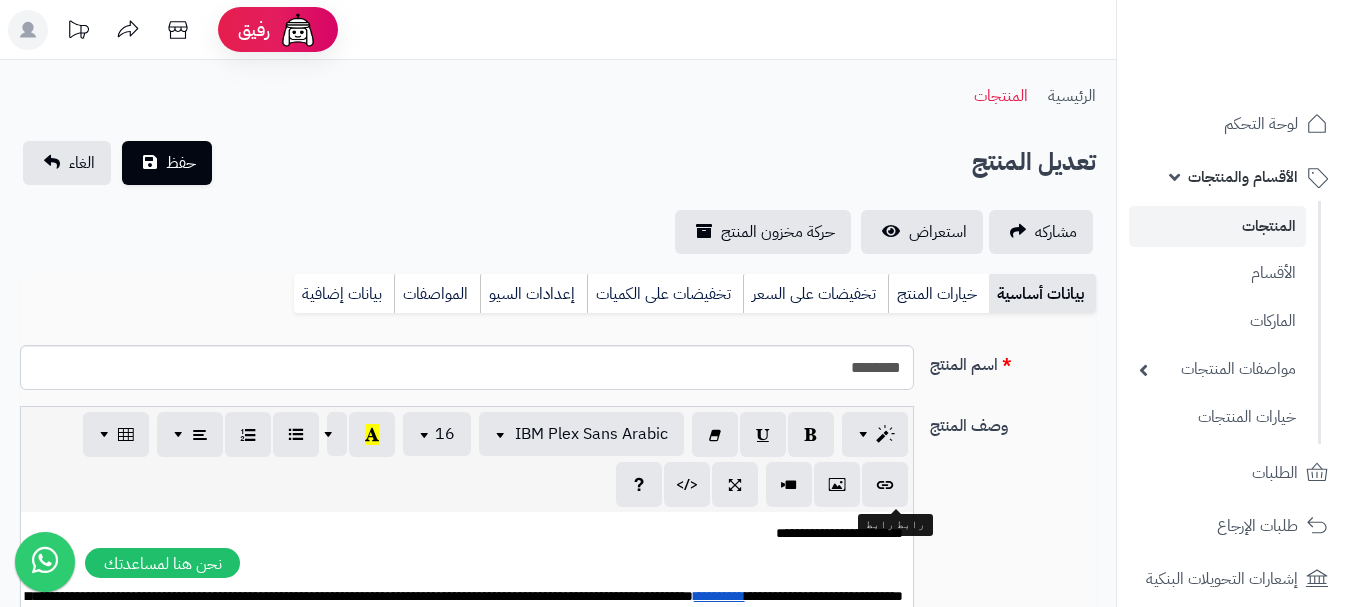 scroll, scrollTop: 0, scrollLeft: 0, axis: both 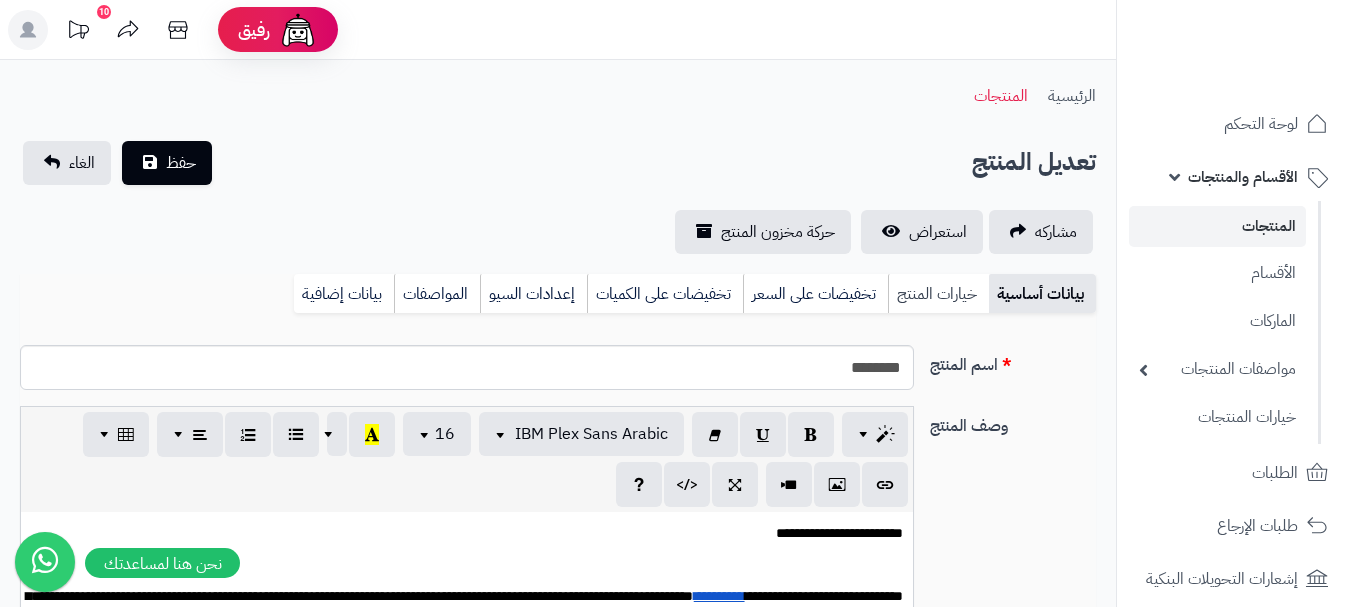 click on "خيارات المنتج" at bounding box center [938, 294] 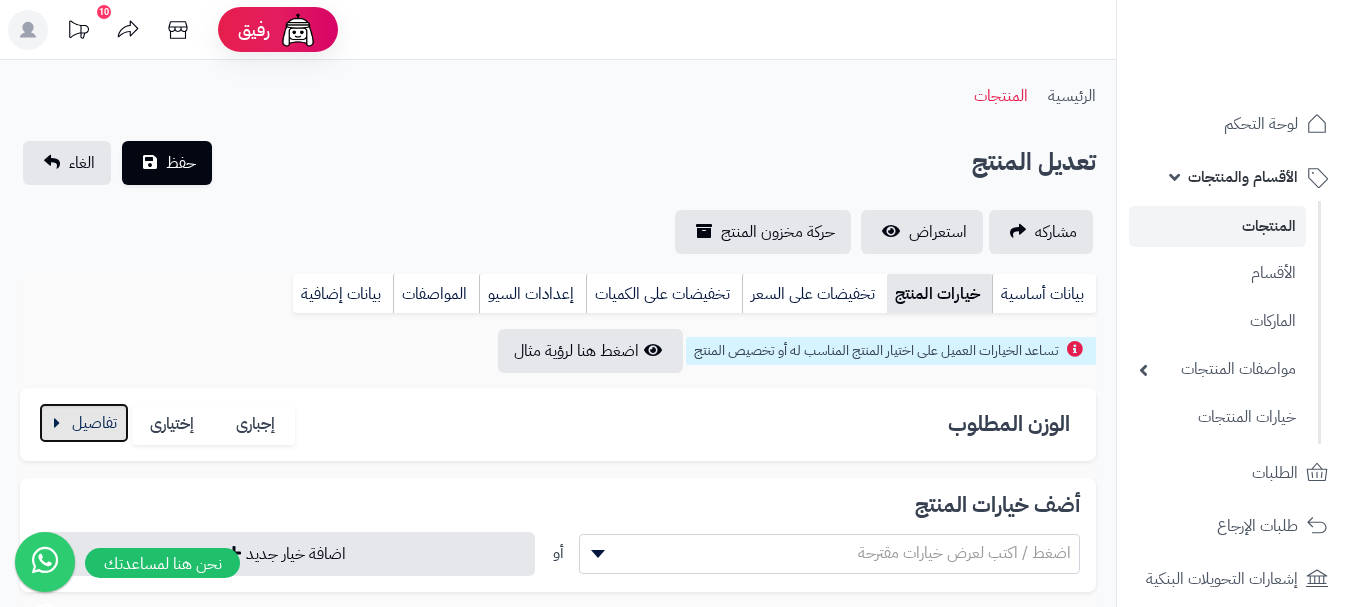 click at bounding box center [84, 423] 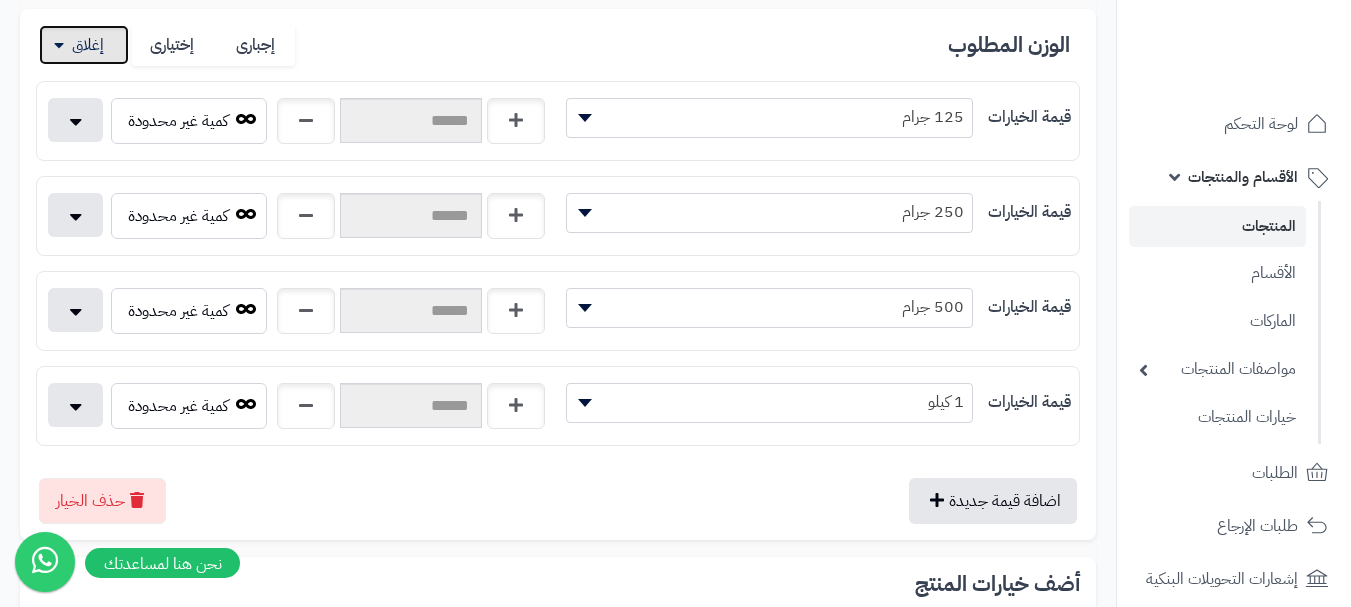 scroll, scrollTop: 400, scrollLeft: 0, axis: vertical 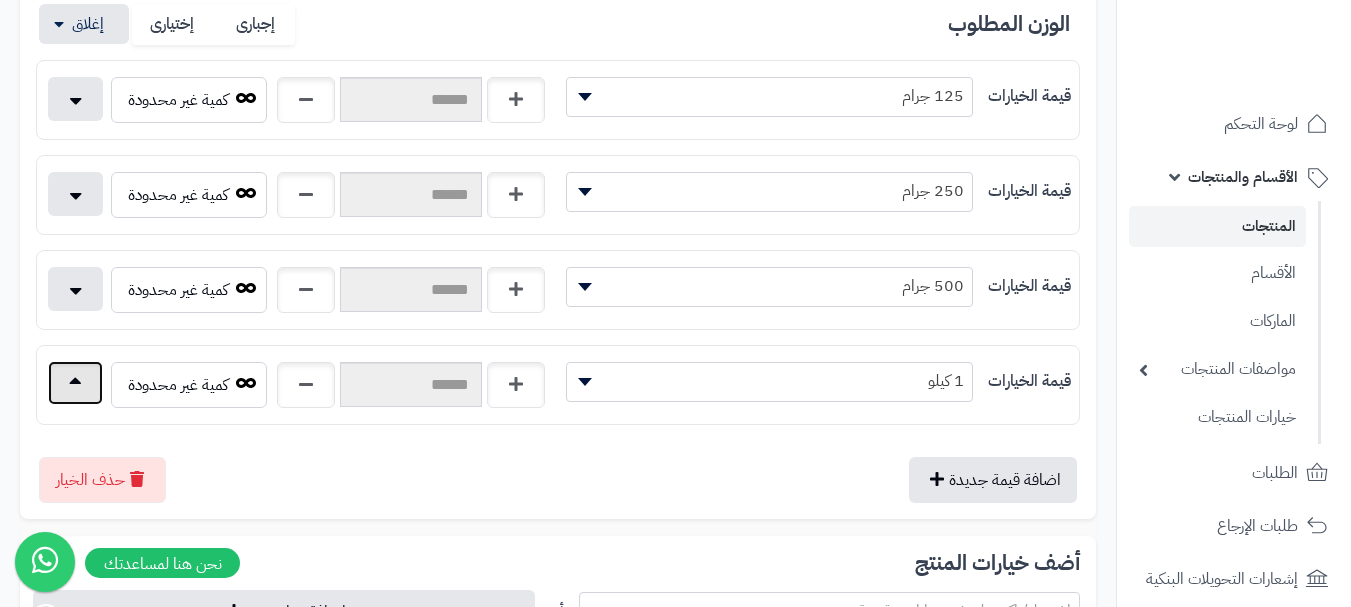 click at bounding box center (75, 383) 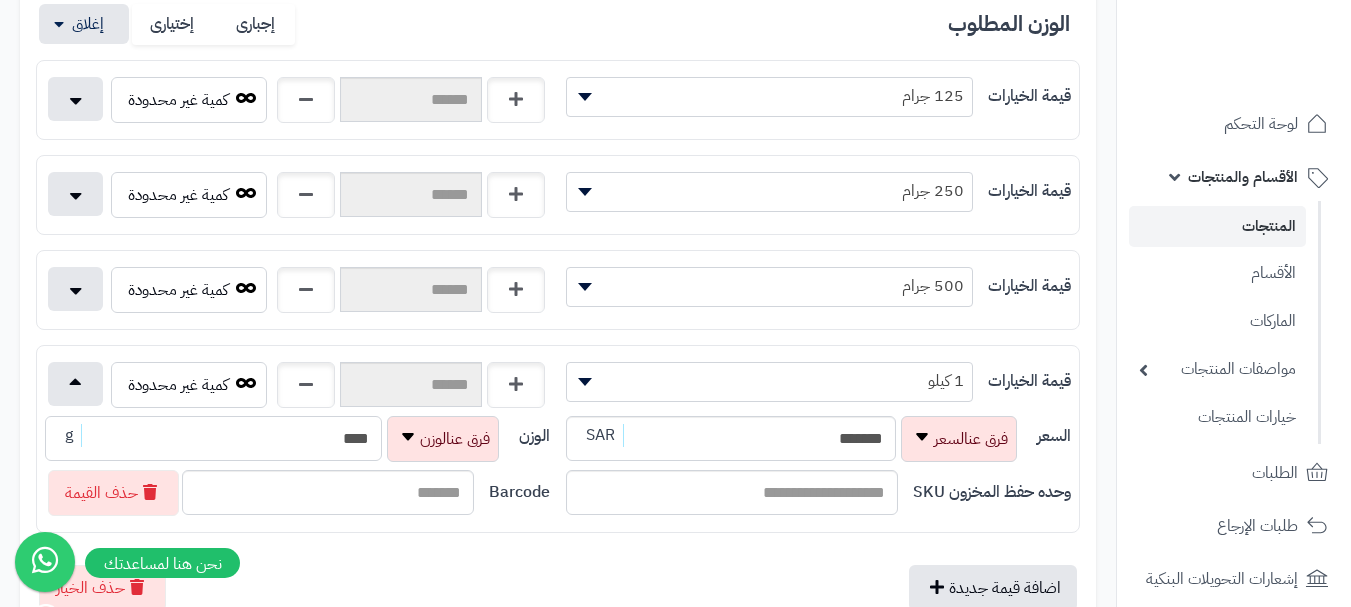 click on "****" at bounding box center [213, 438] 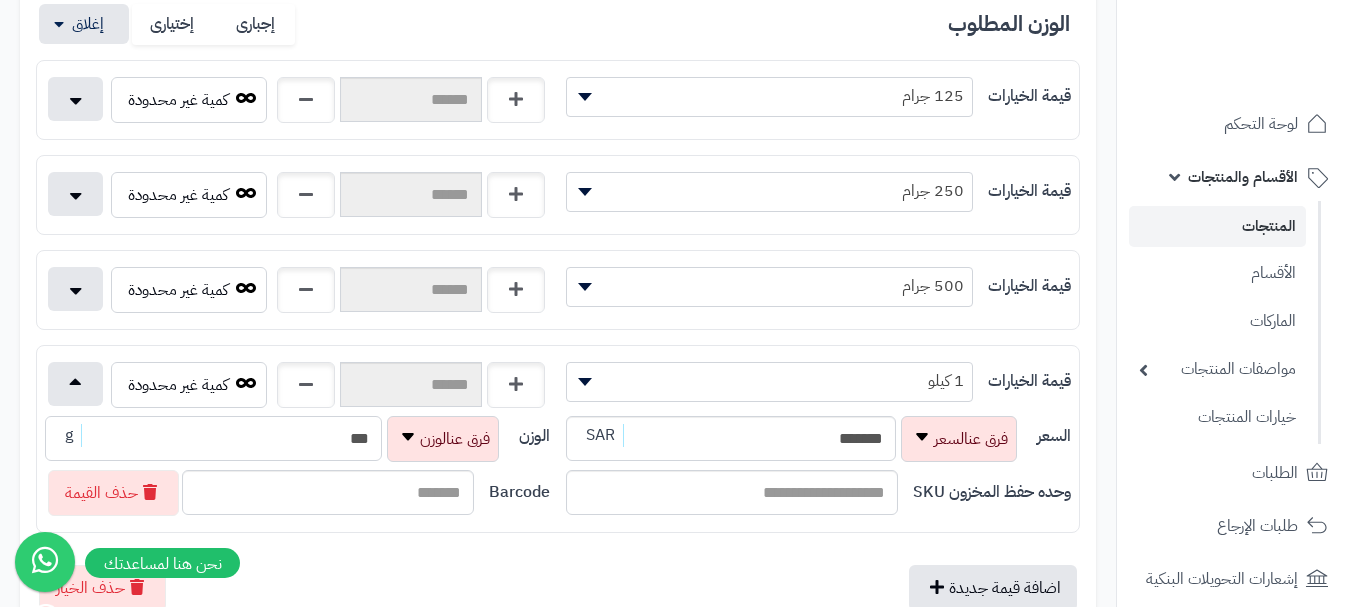 type on "****" 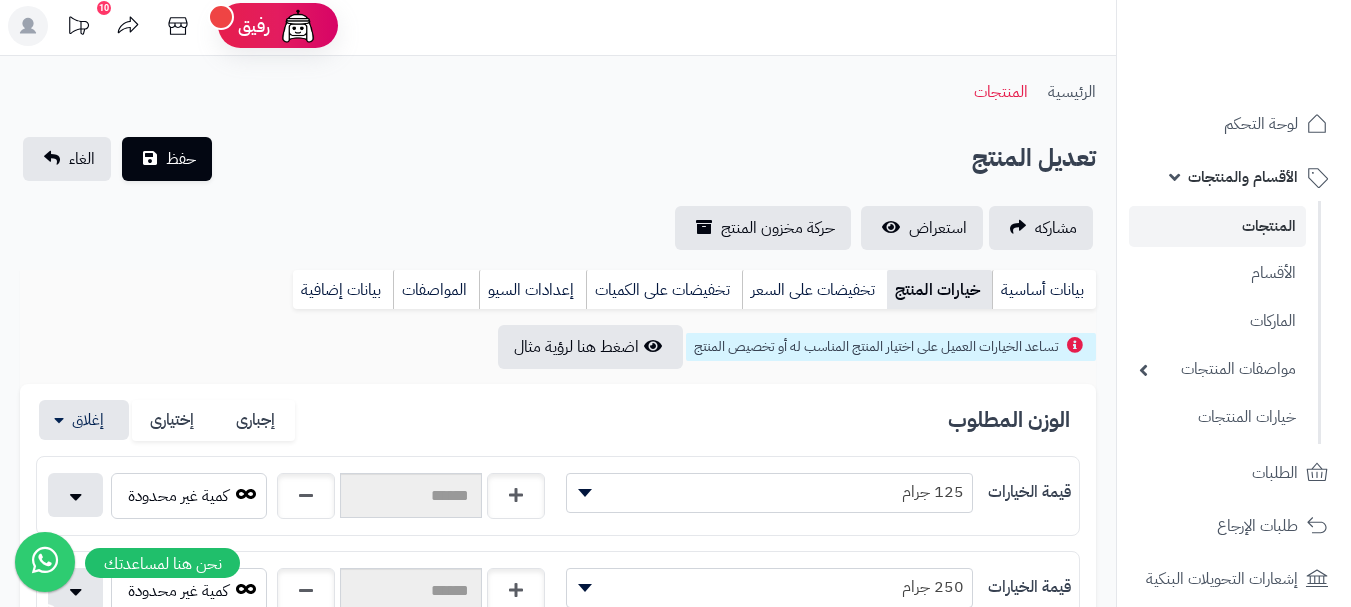 scroll, scrollTop: 0, scrollLeft: 0, axis: both 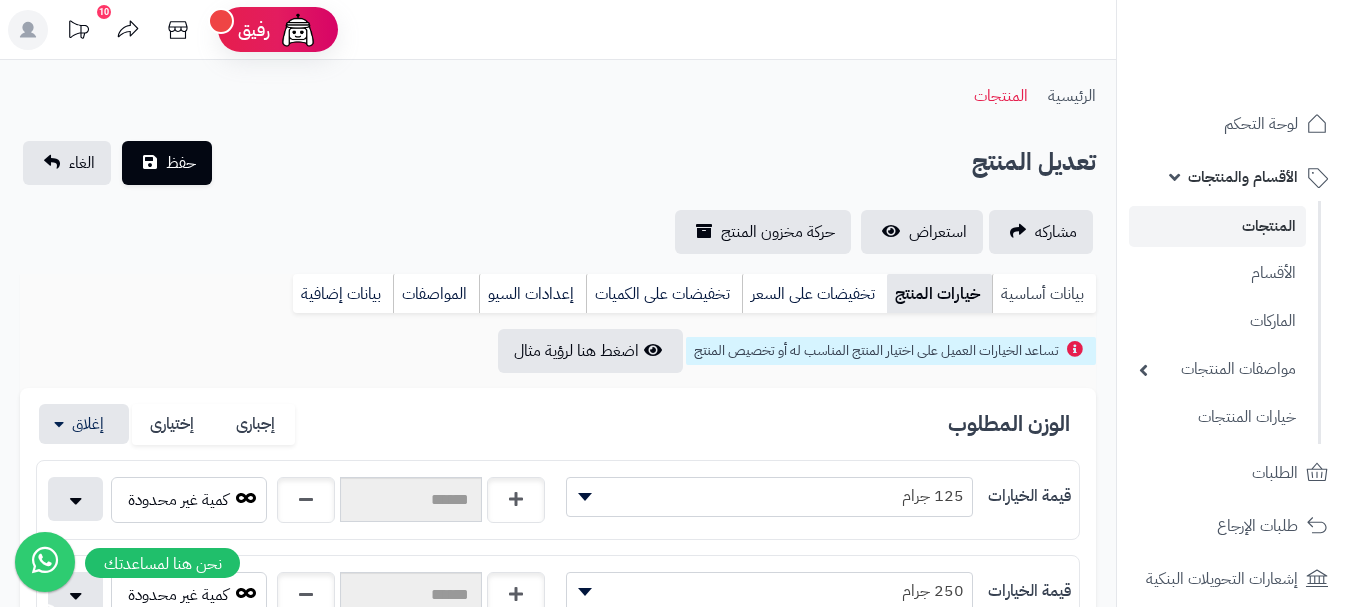click on "بيانات أساسية" at bounding box center (1044, 294) 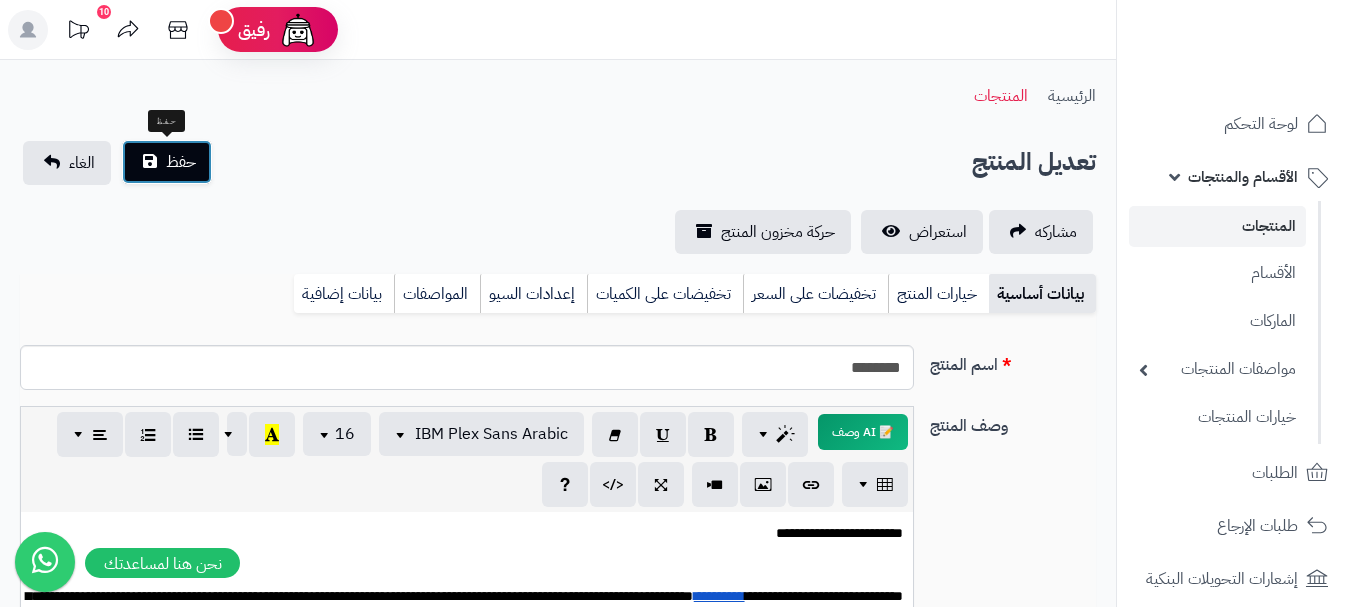 click on "حفظ" at bounding box center (181, 162) 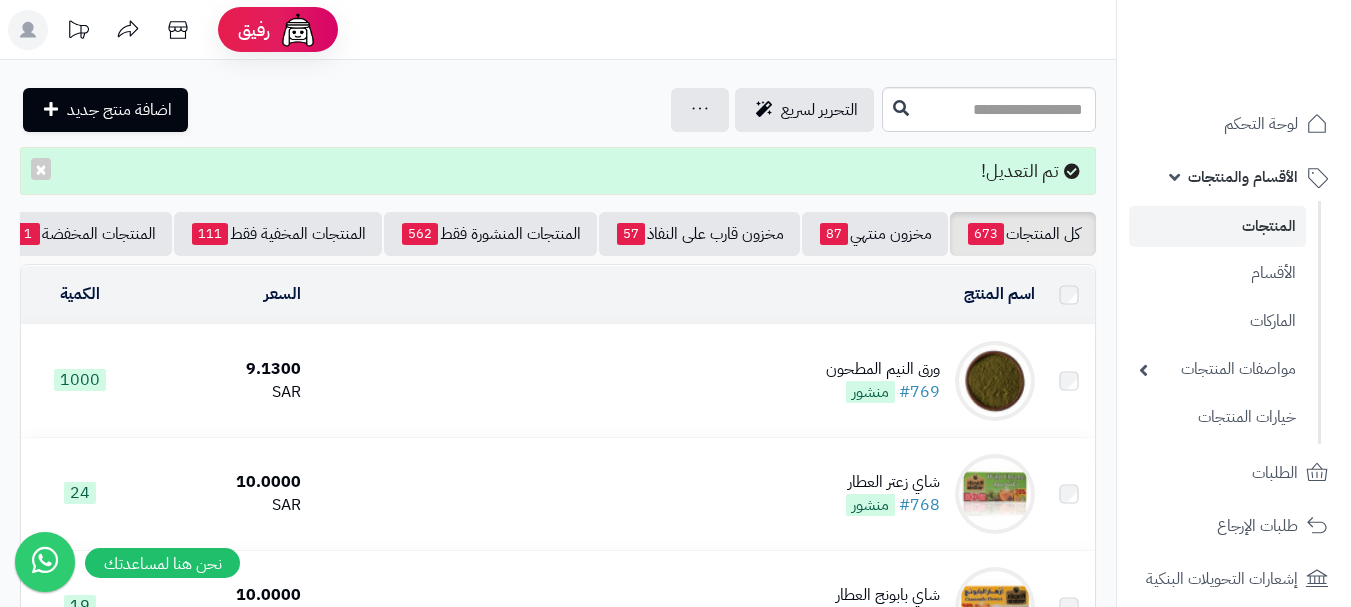 scroll, scrollTop: 0, scrollLeft: 0, axis: both 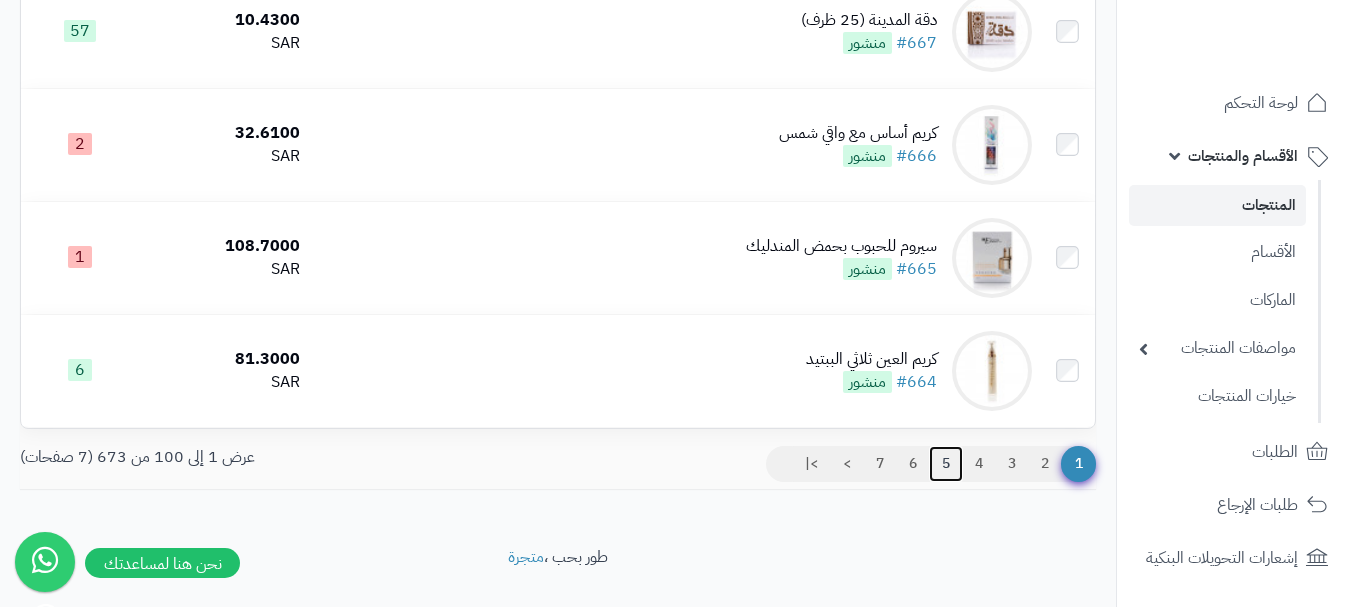 click on "5" at bounding box center [946, 464] 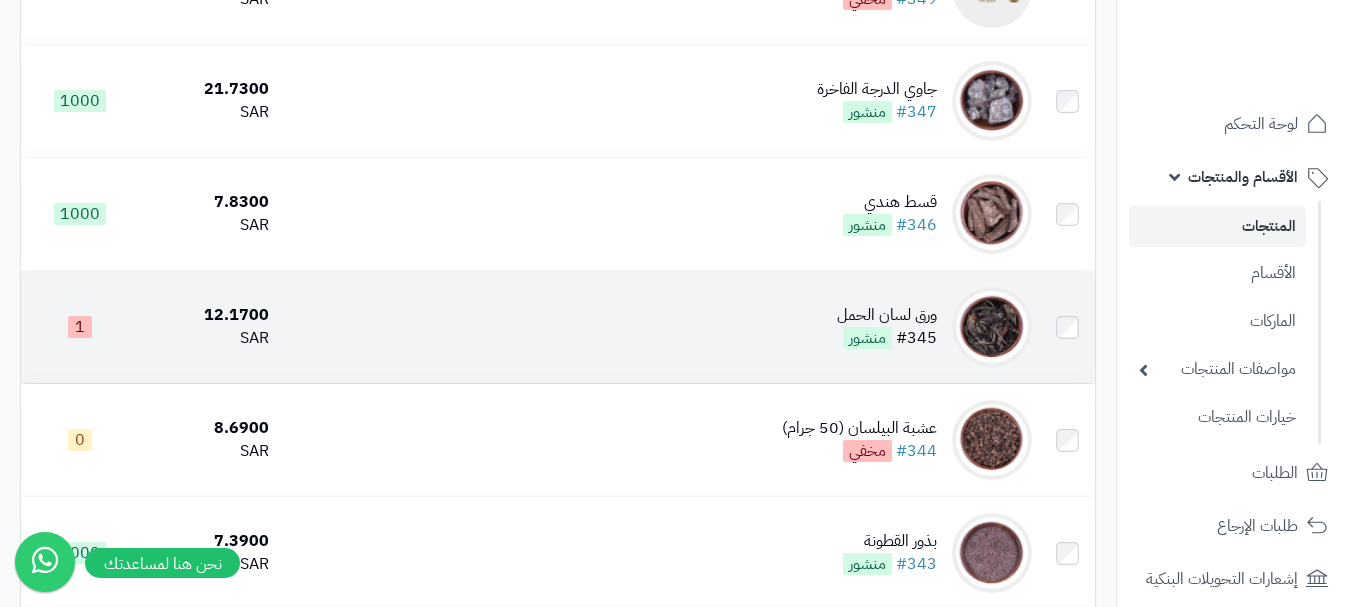 scroll, scrollTop: 400, scrollLeft: 0, axis: vertical 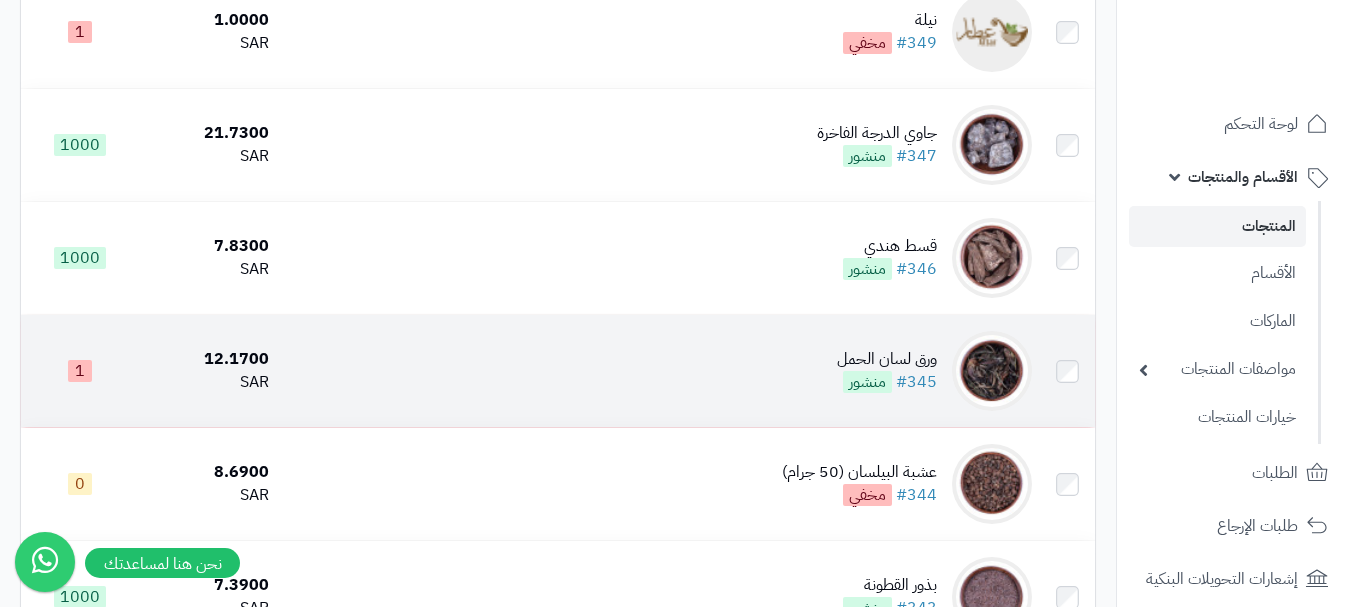 click on "منشور" at bounding box center (867, 382) 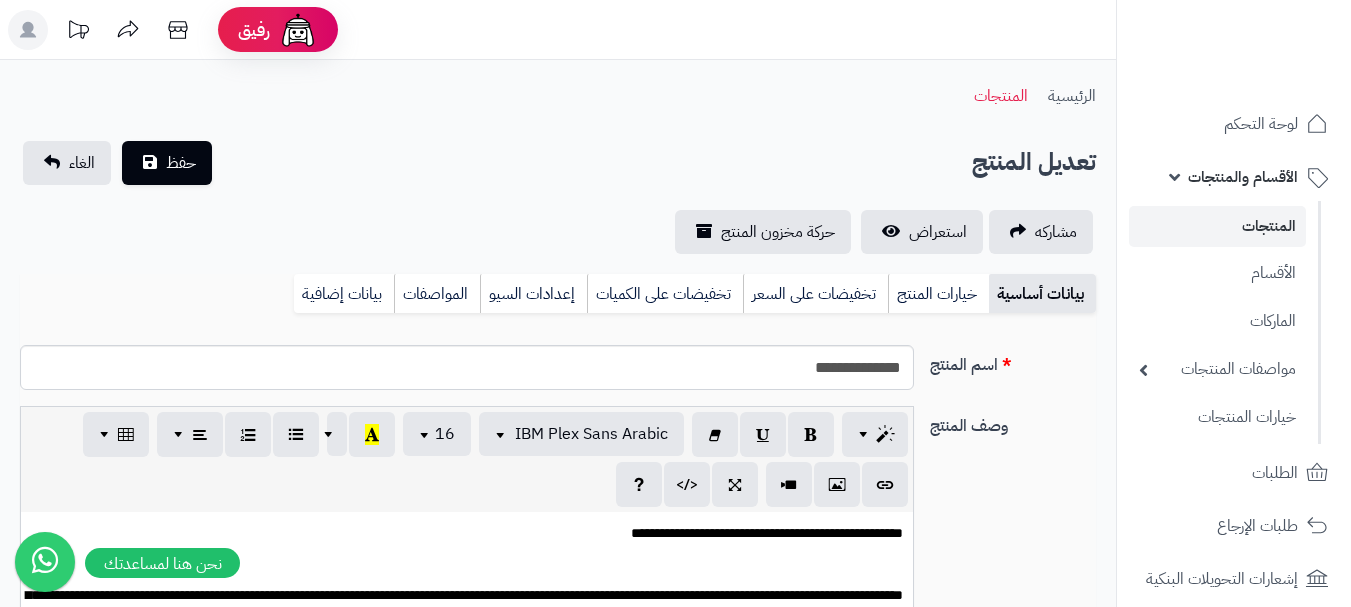 scroll, scrollTop: 0, scrollLeft: 0, axis: both 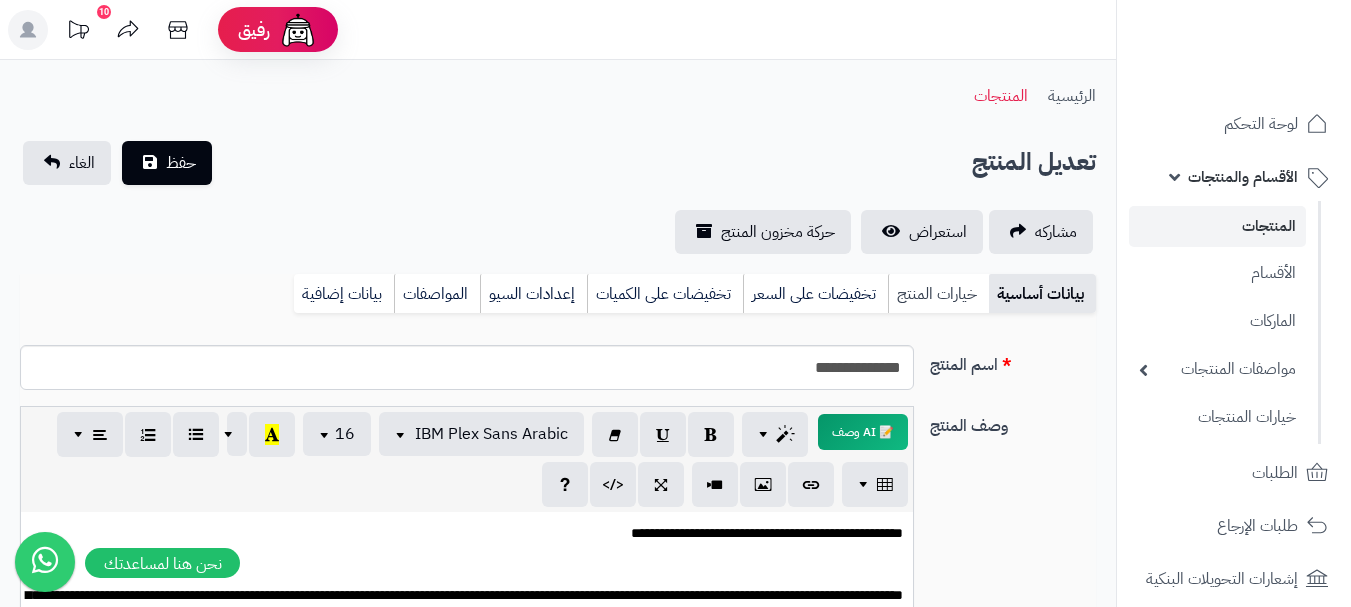 click on "خيارات المنتج" at bounding box center (938, 294) 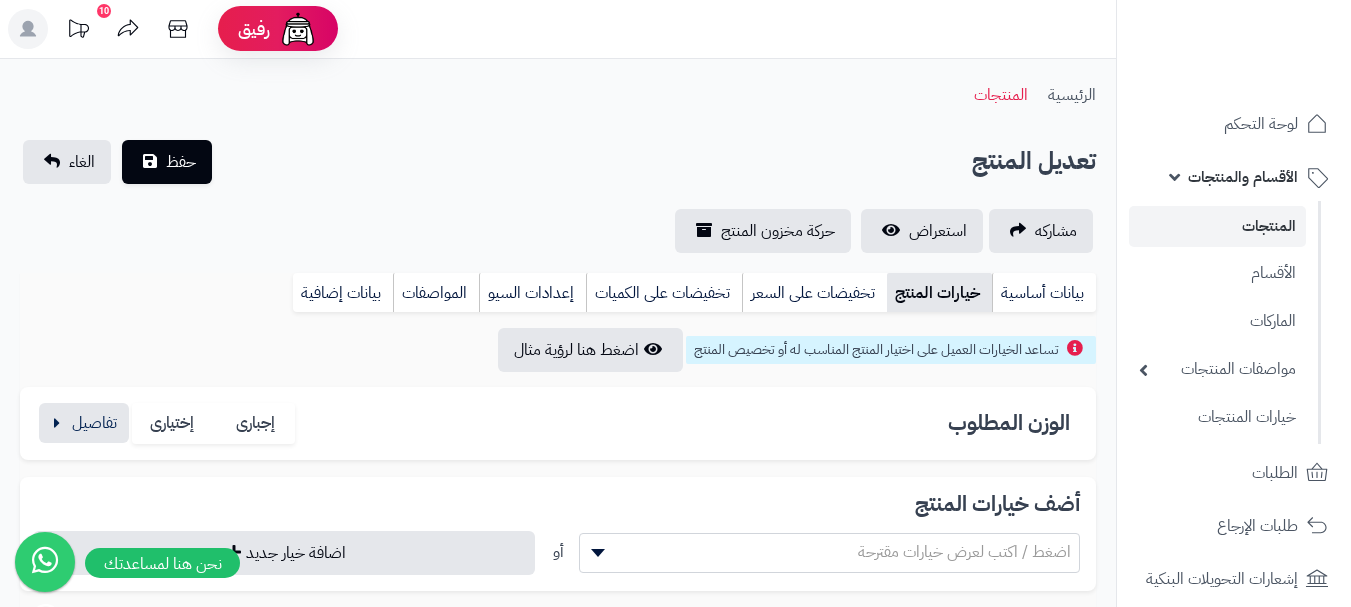 scroll, scrollTop: 0, scrollLeft: 0, axis: both 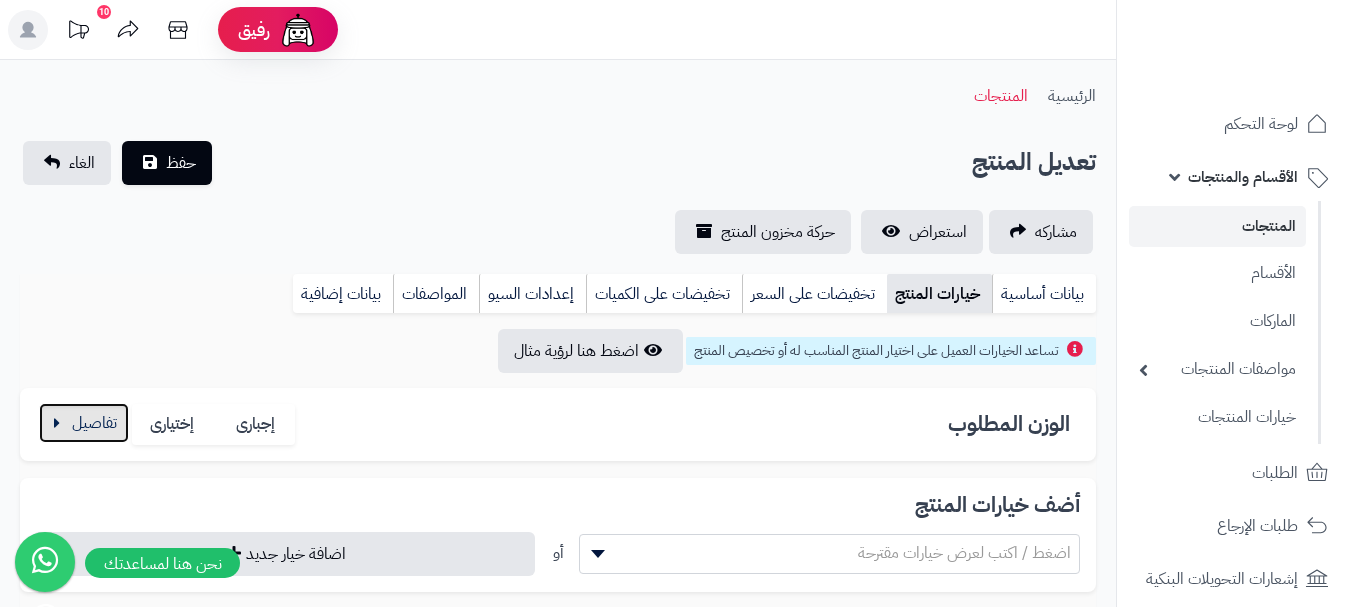 click at bounding box center [84, 423] 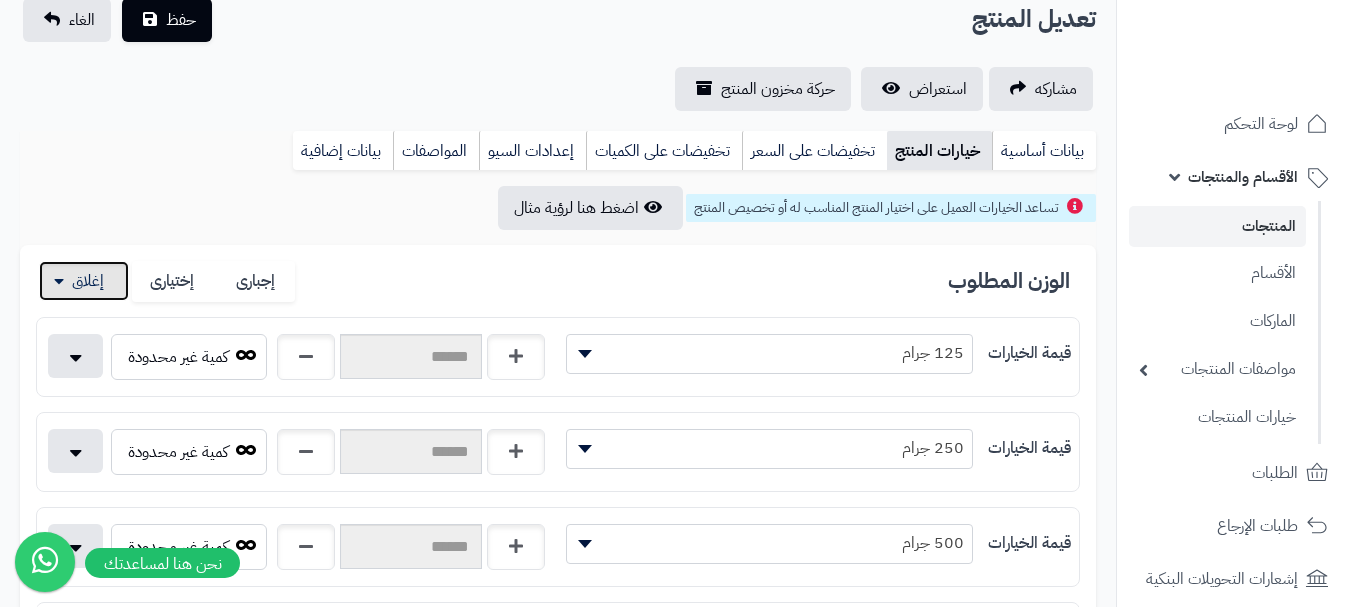 scroll, scrollTop: 400, scrollLeft: 0, axis: vertical 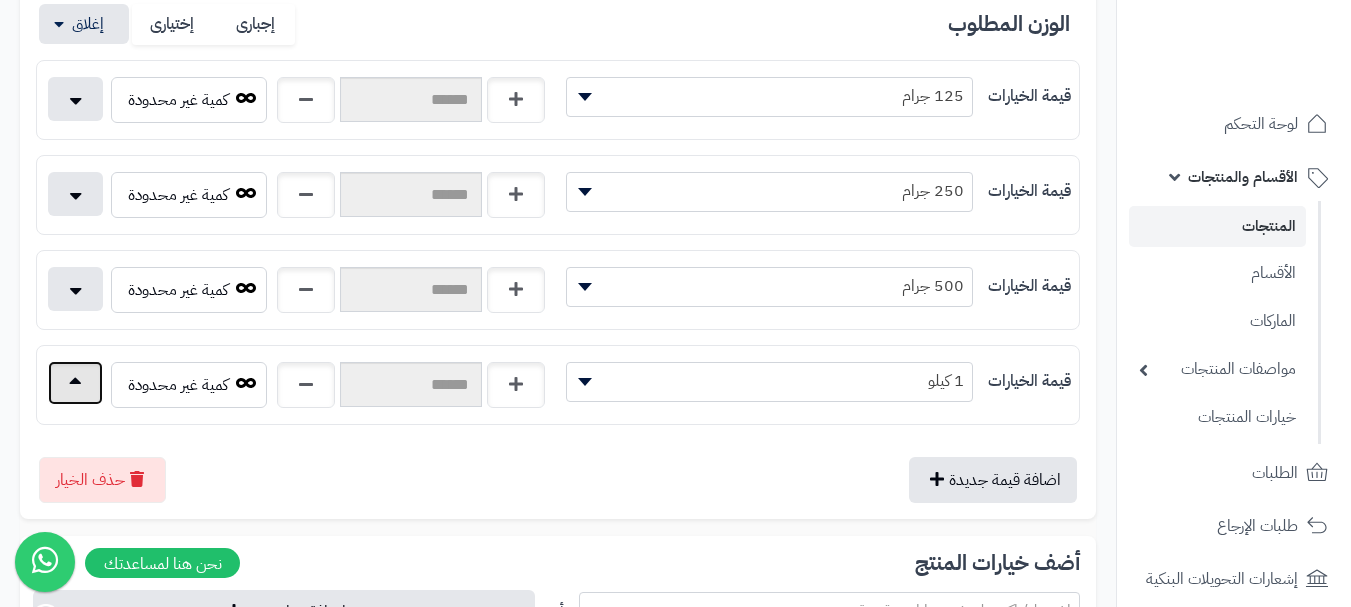 click at bounding box center (75, 383) 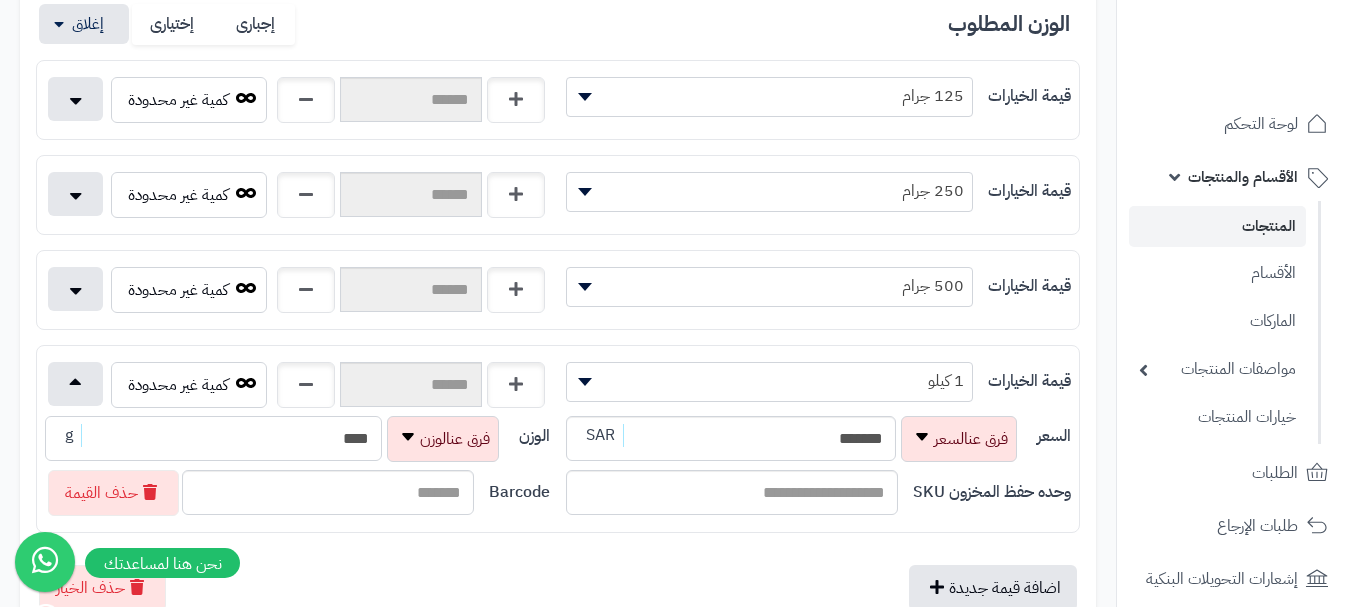click on "****" at bounding box center (213, 438) 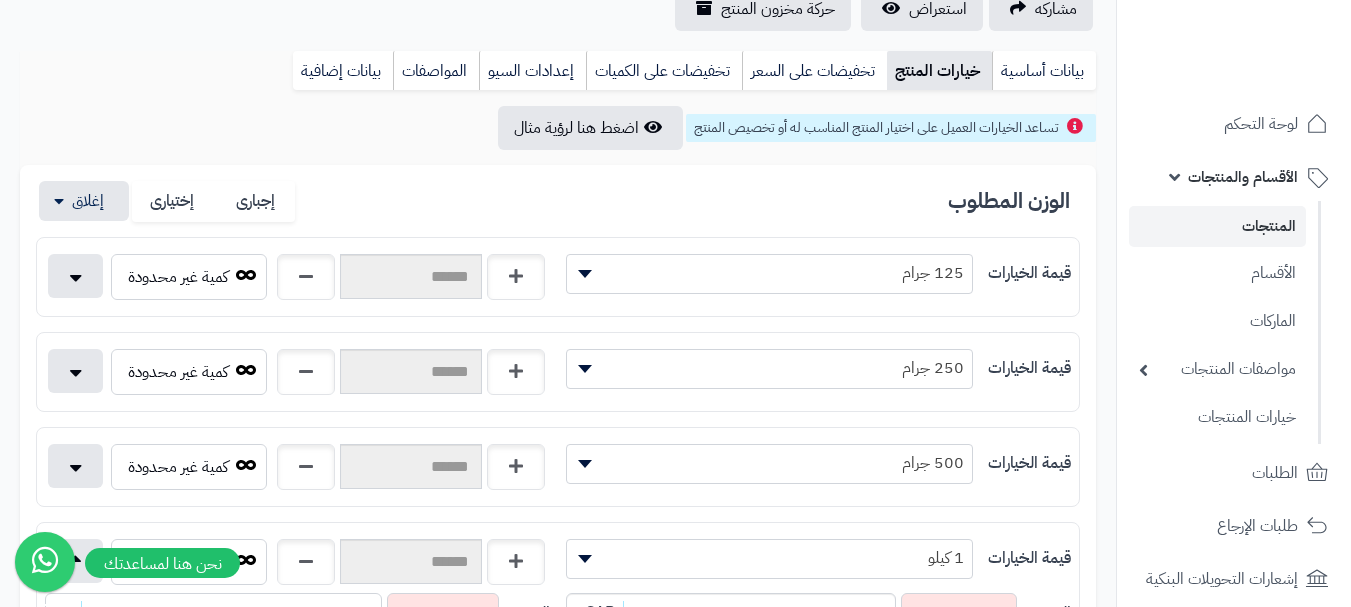 scroll, scrollTop: 0, scrollLeft: 0, axis: both 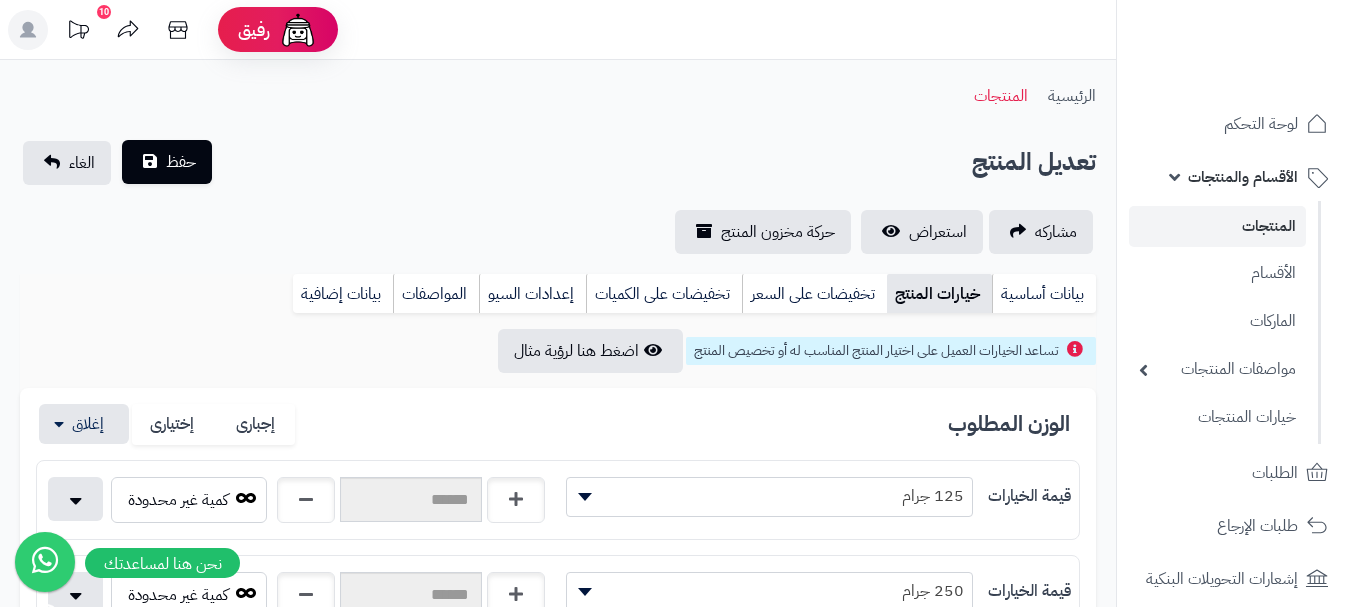 type on "****" 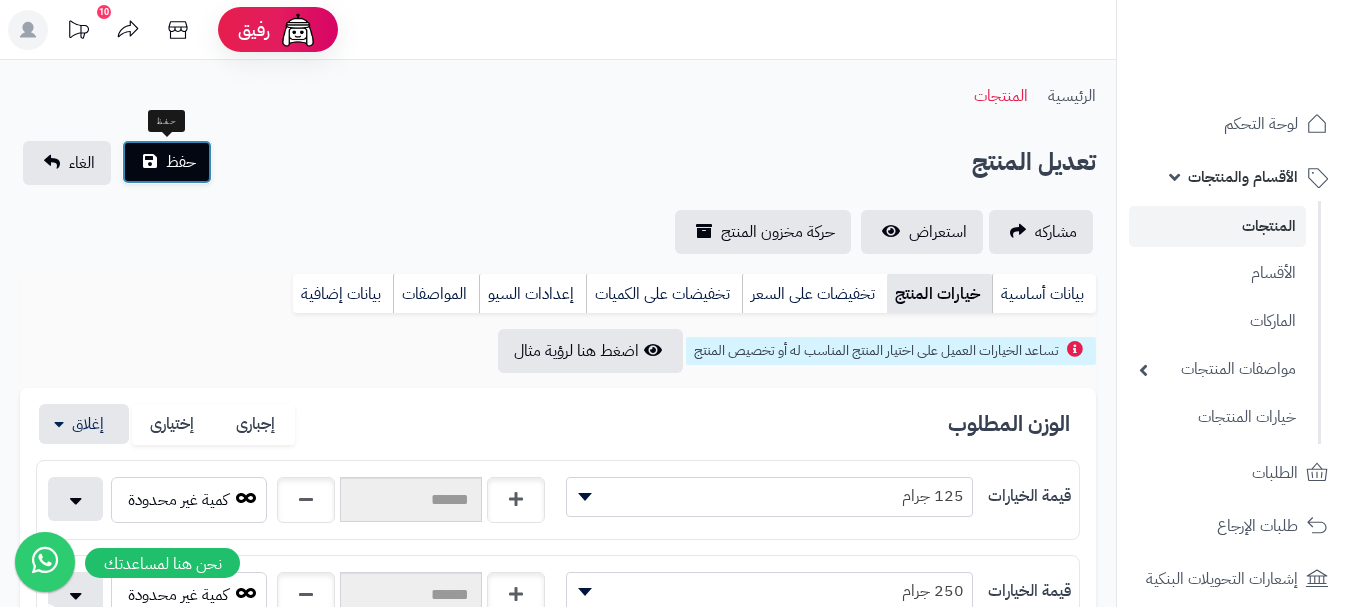 click on "حفظ" at bounding box center [181, 162] 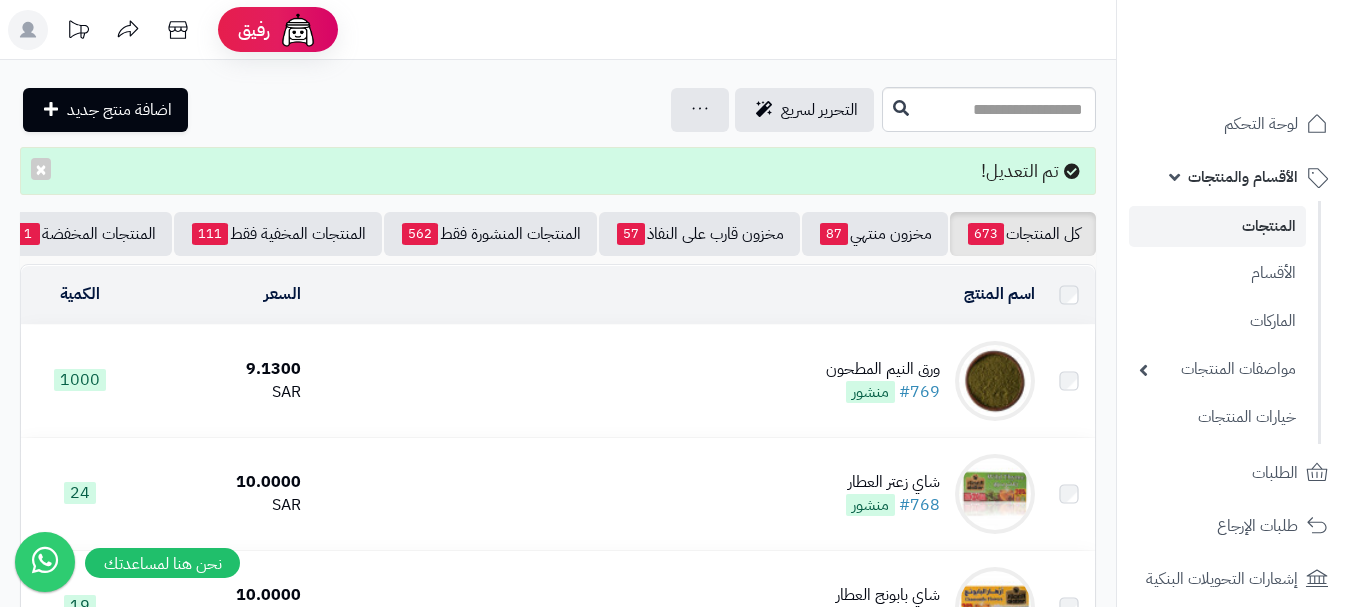 scroll, scrollTop: 0, scrollLeft: 0, axis: both 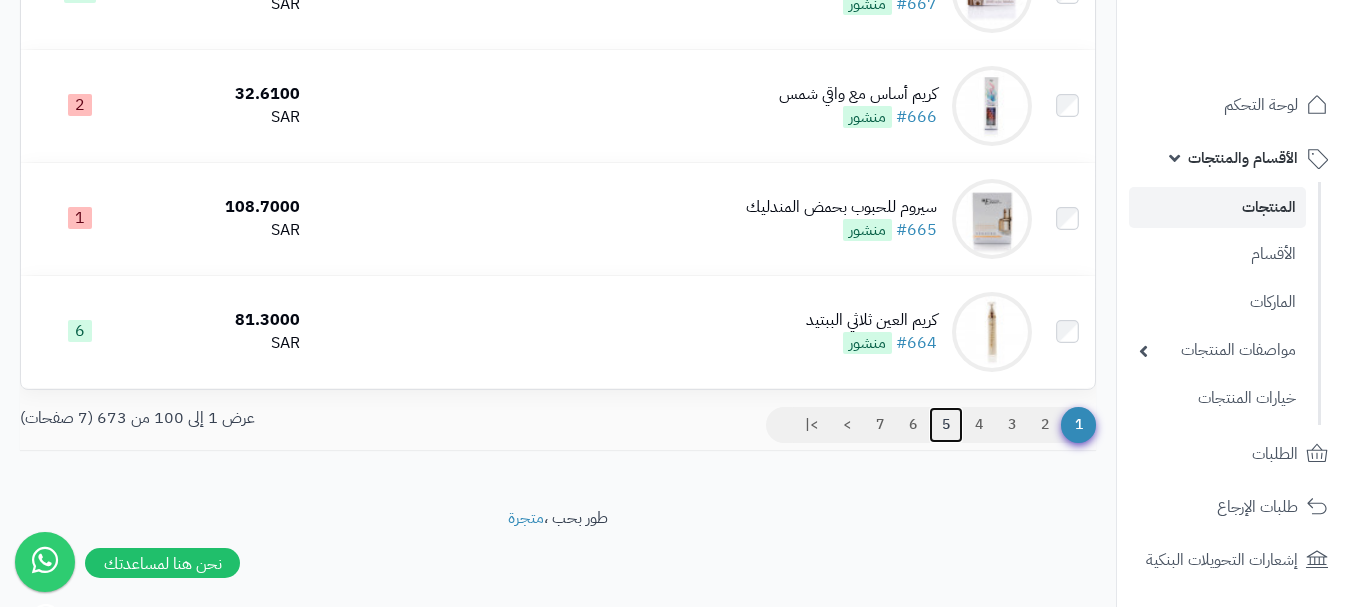 click on "5" at bounding box center (946, 425) 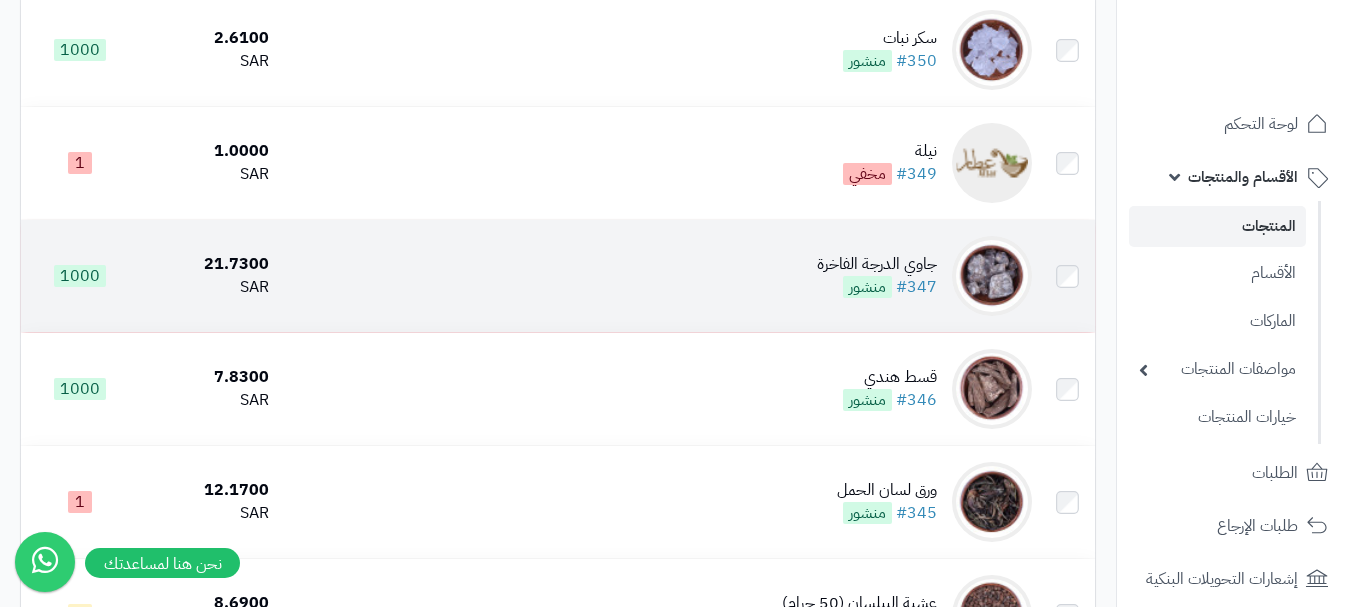 scroll, scrollTop: 300, scrollLeft: 0, axis: vertical 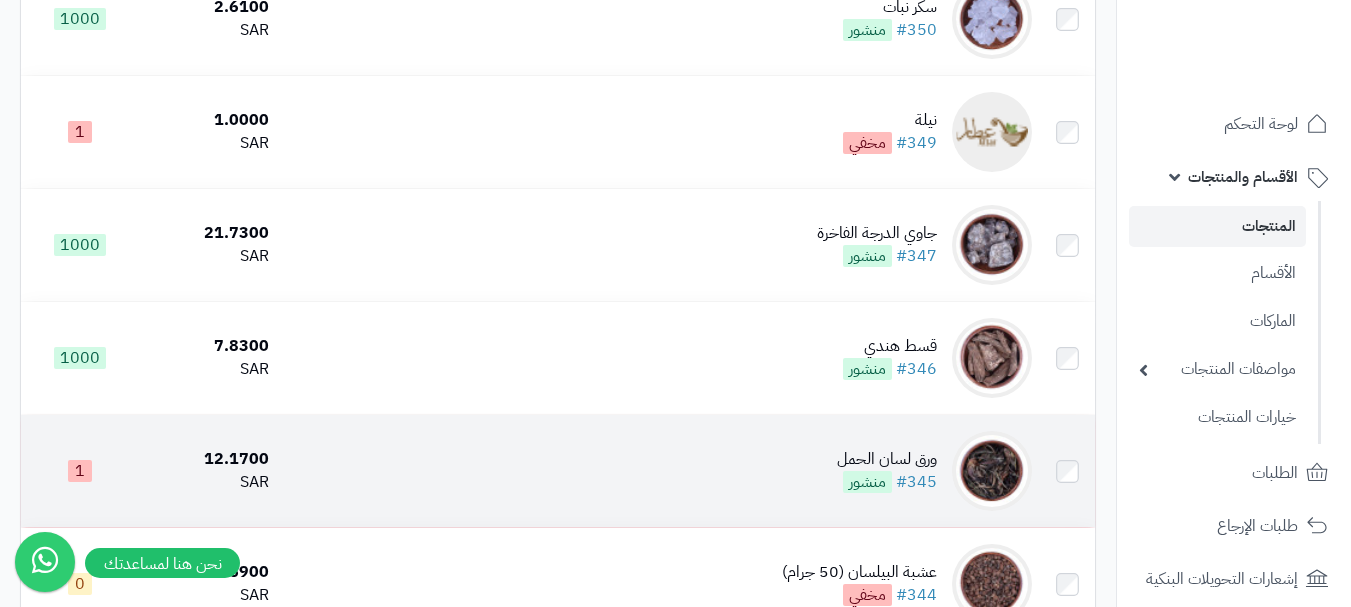 click on "ورق لسان الحمل
#345
منشور" at bounding box center (658, 471) 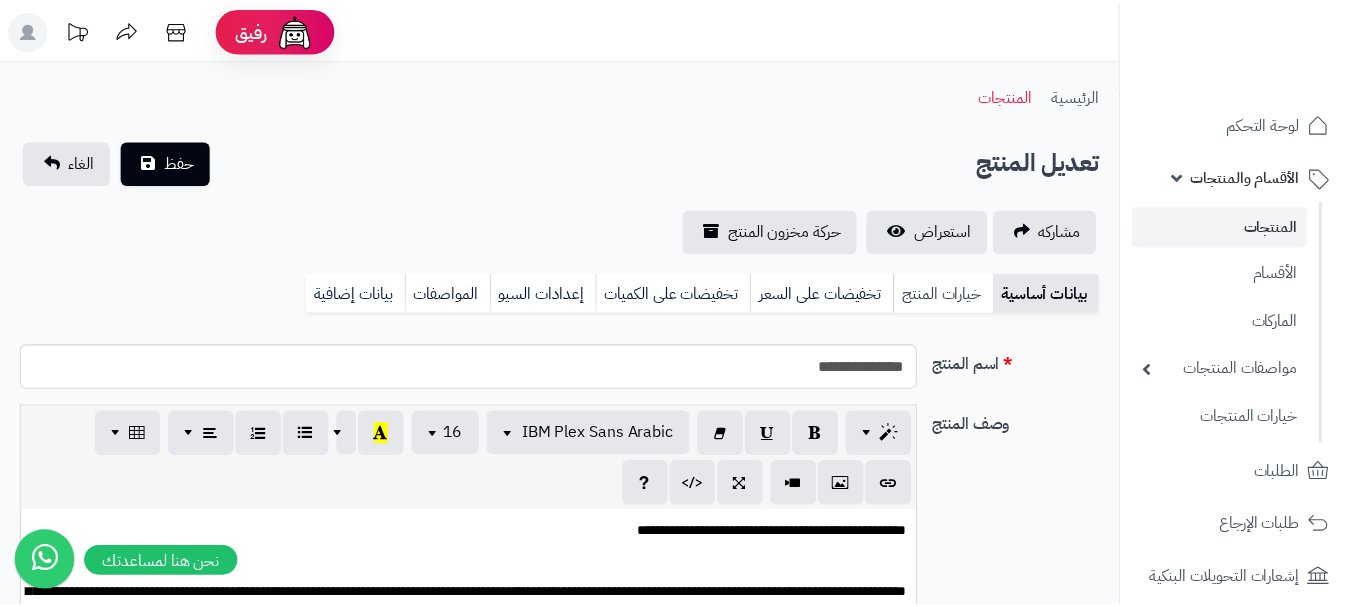 scroll, scrollTop: 0, scrollLeft: 0, axis: both 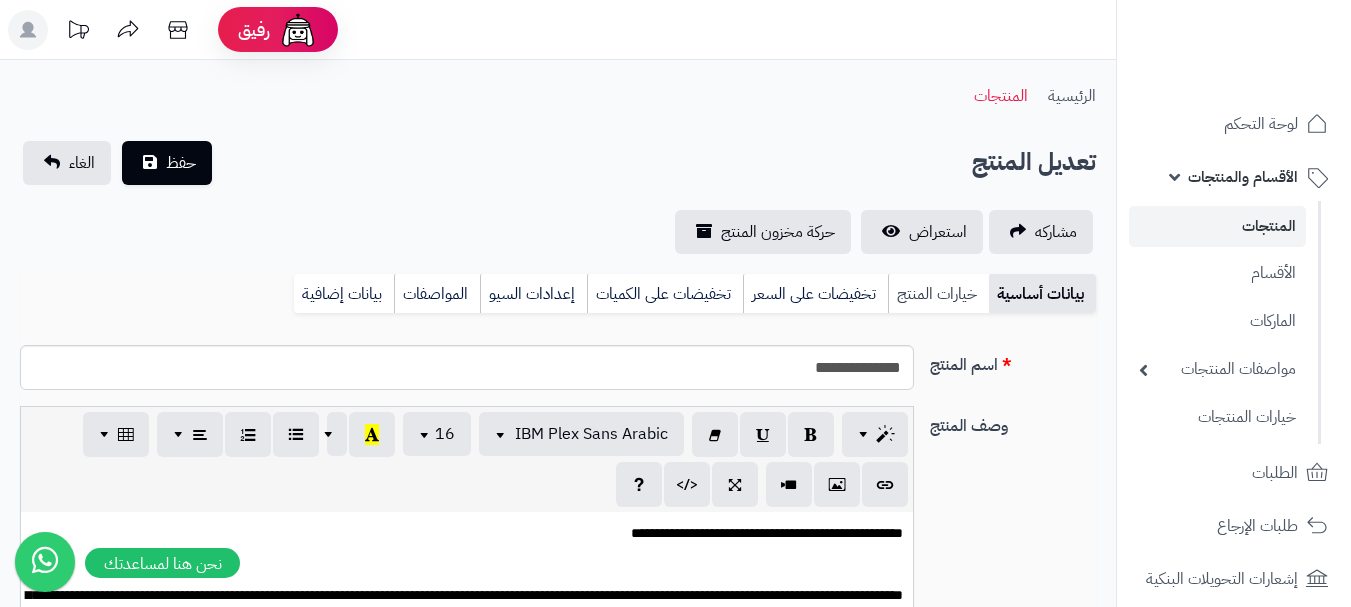 click on "خيارات المنتج" at bounding box center [938, 294] 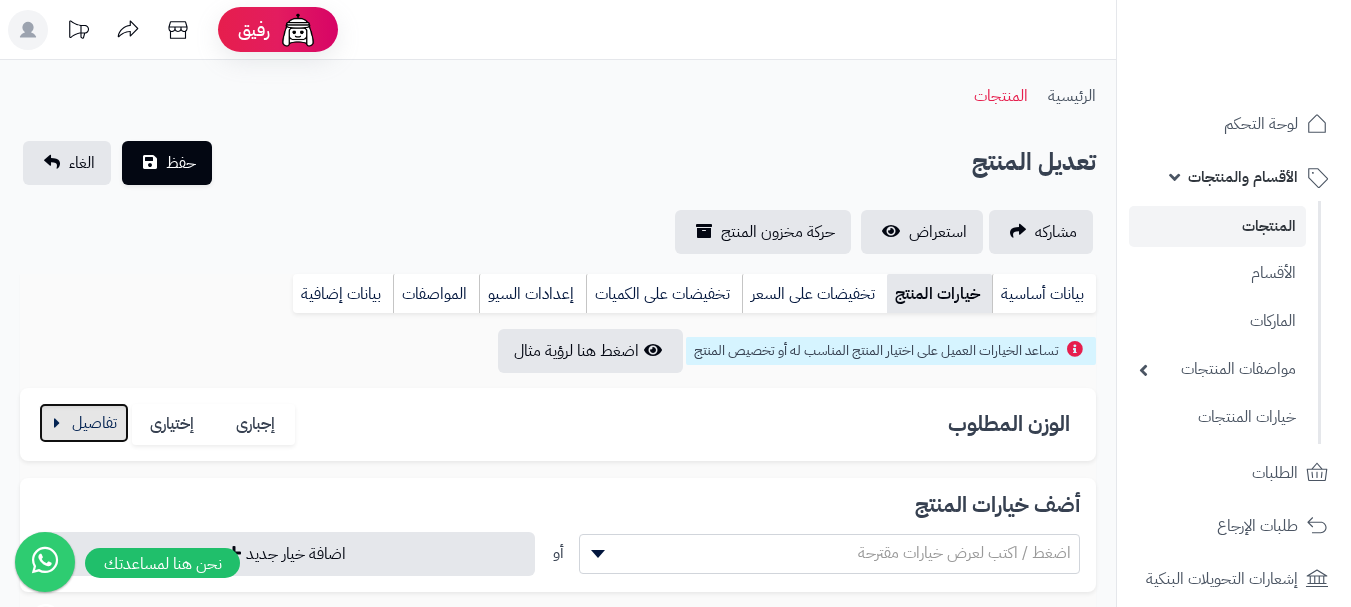 click at bounding box center (84, 423) 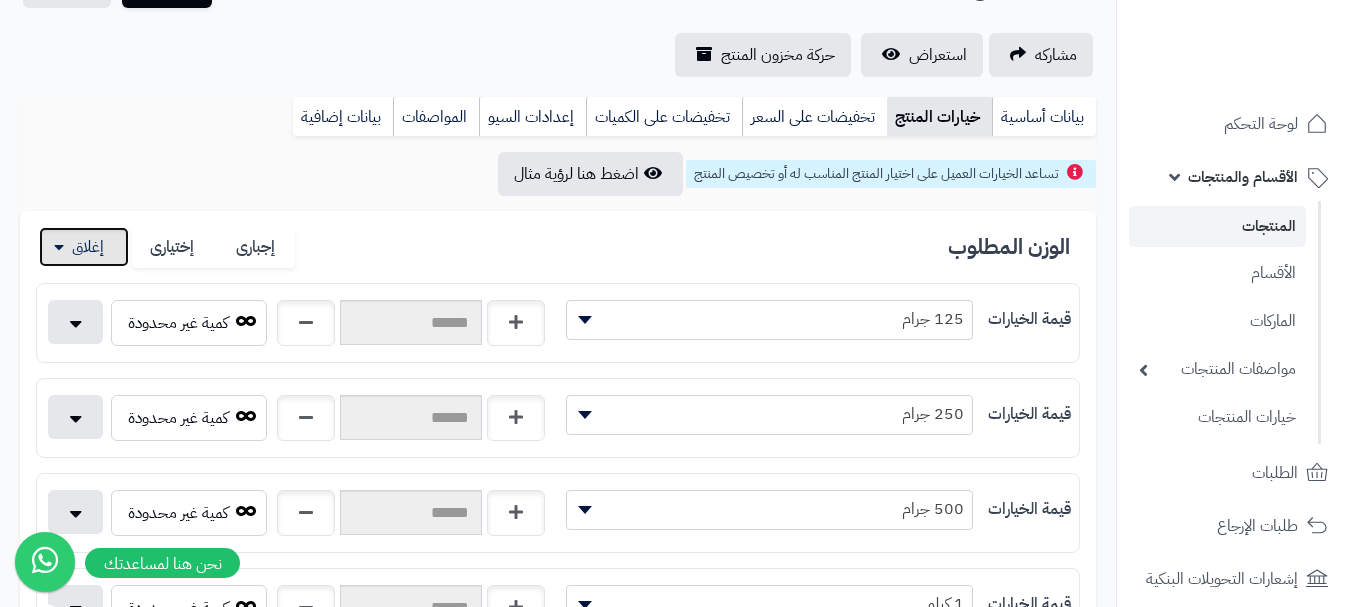 scroll, scrollTop: 500, scrollLeft: 0, axis: vertical 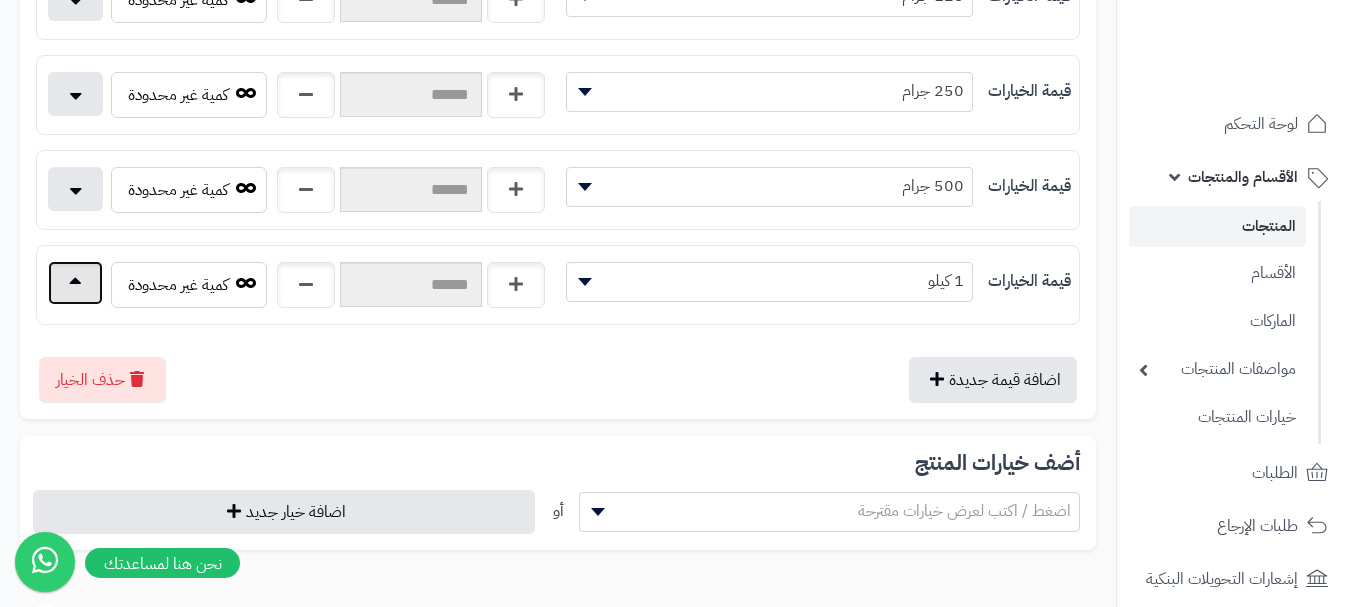 click at bounding box center [75, 283] 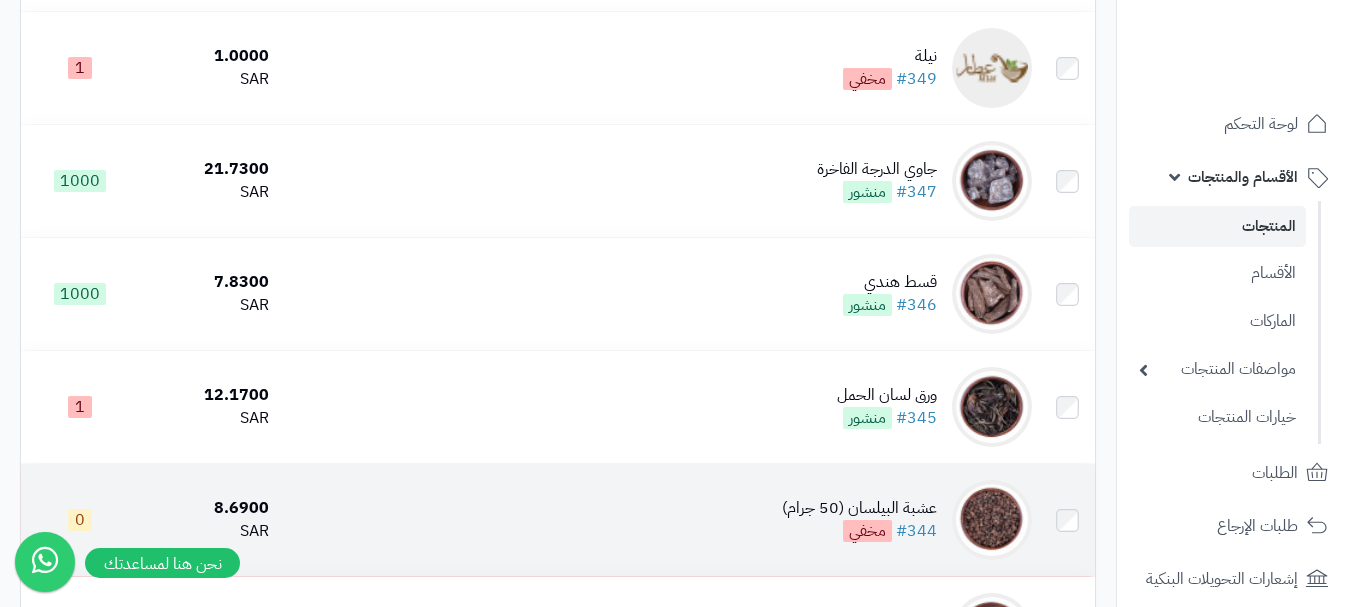 scroll, scrollTop: 400, scrollLeft: 0, axis: vertical 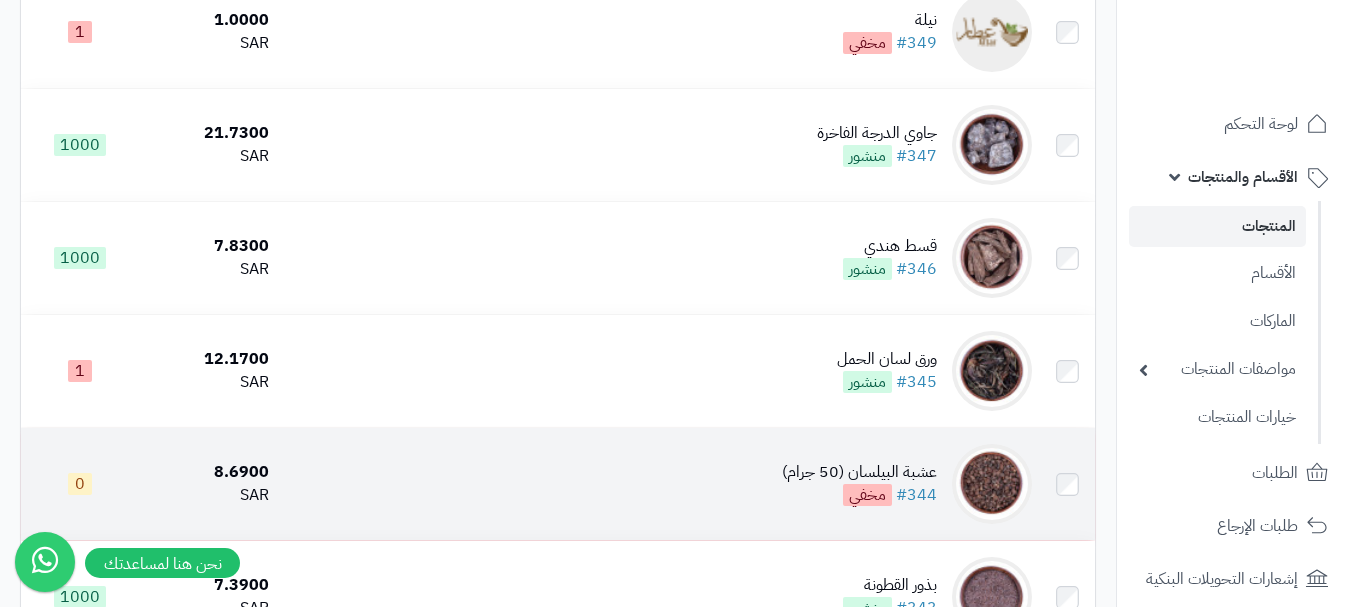click on "عشبة البيلسان (50 جرام)
#344
مخفي" at bounding box center (658, 484) 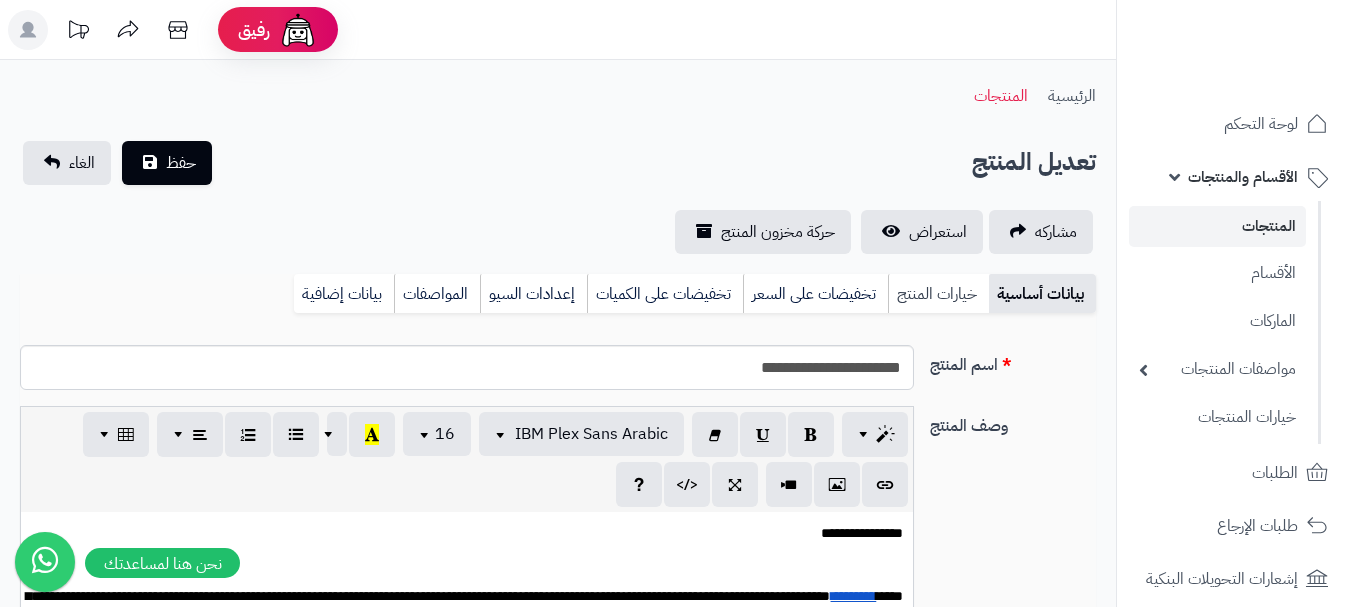 scroll, scrollTop: 0, scrollLeft: 0, axis: both 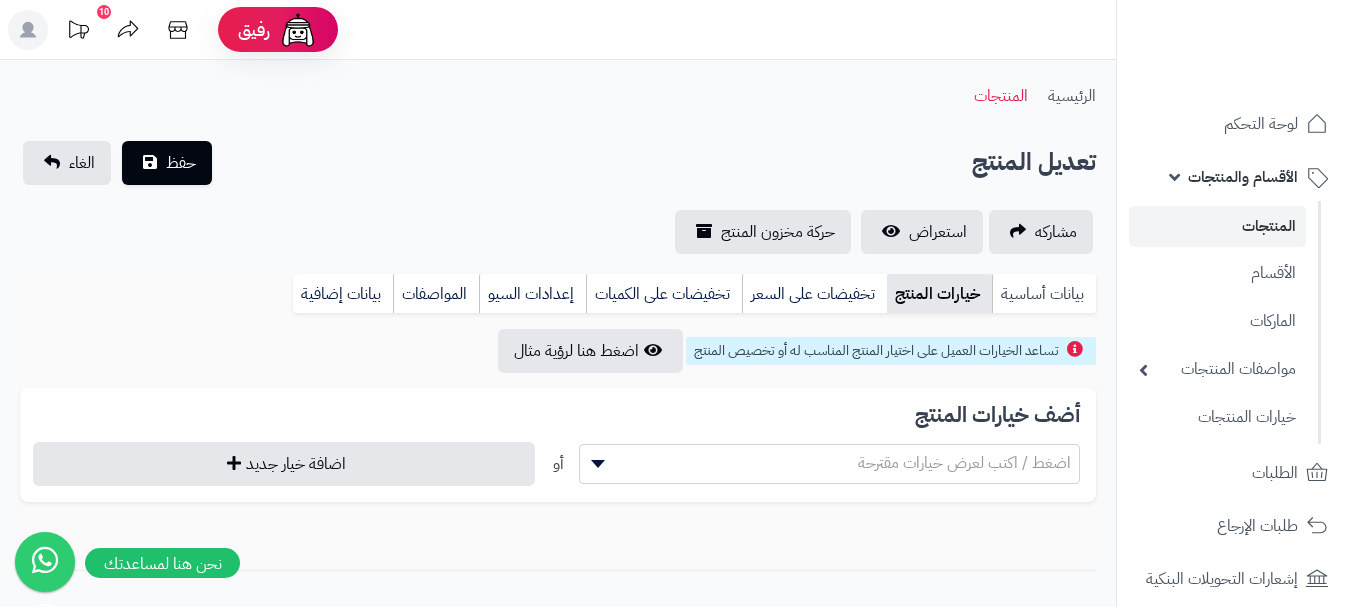 click on "بيانات أساسية" at bounding box center [1044, 294] 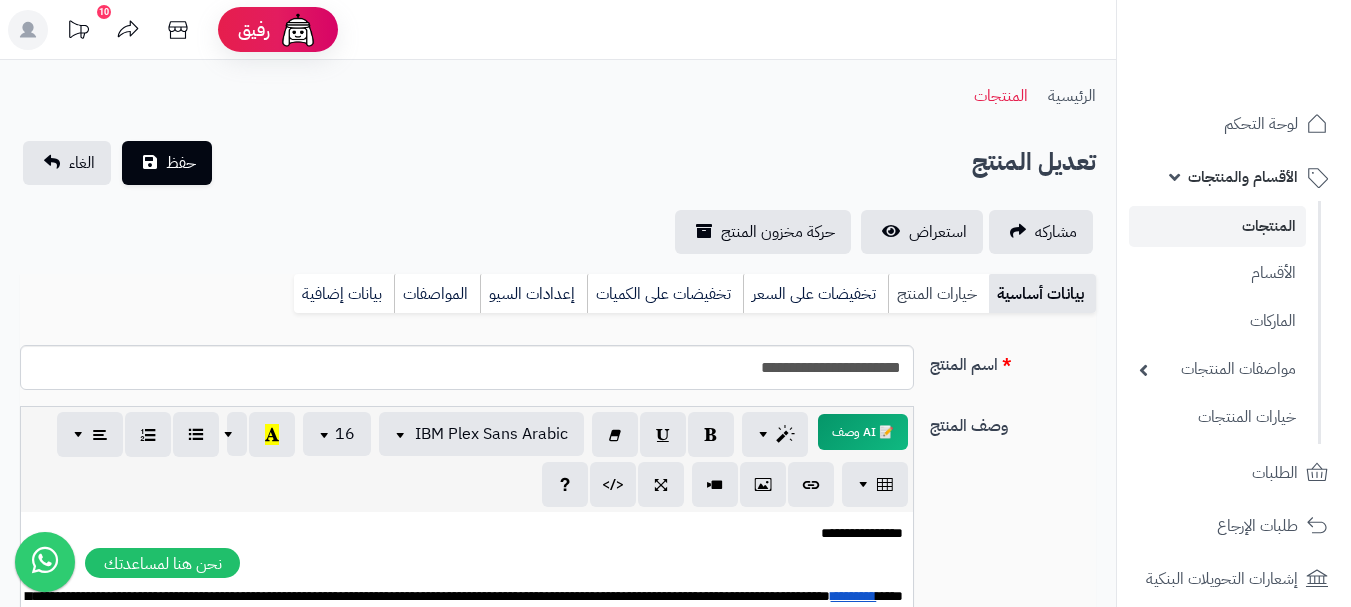 click on "خيارات المنتج" at bounding box center [938, 294] 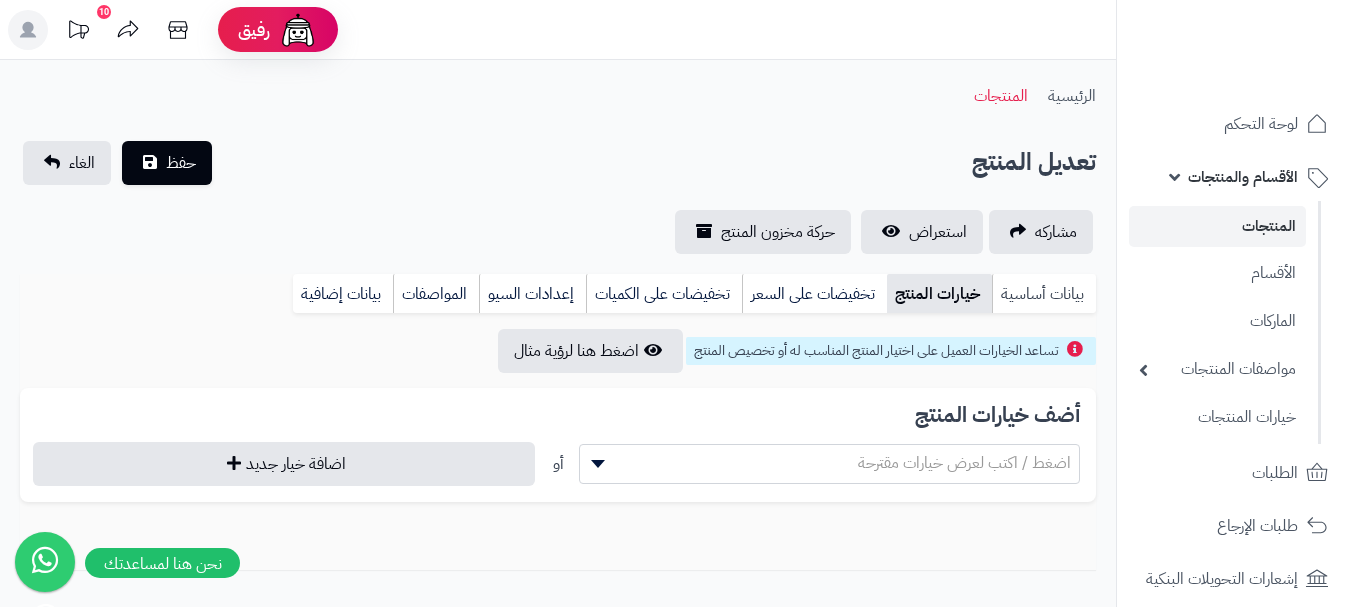 click on "بيانات أساسية" at bounding box center (1044, 294) 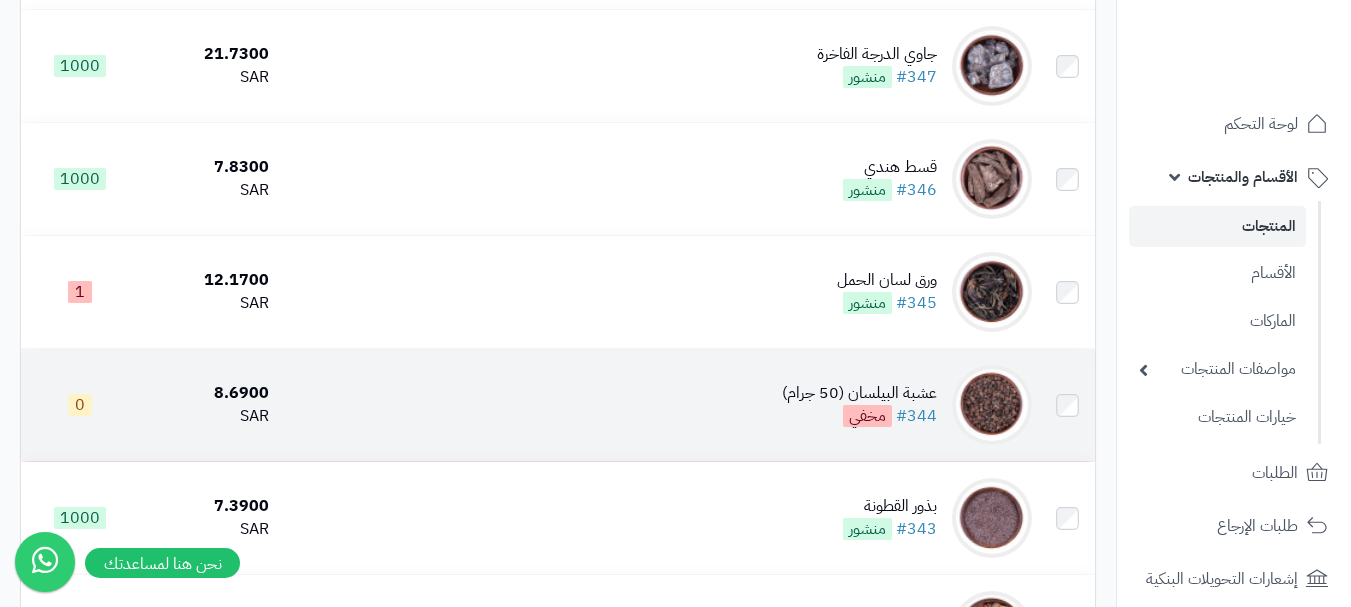 scroll, scrollTop: 600, scrollLeft: 0, axis: vertical 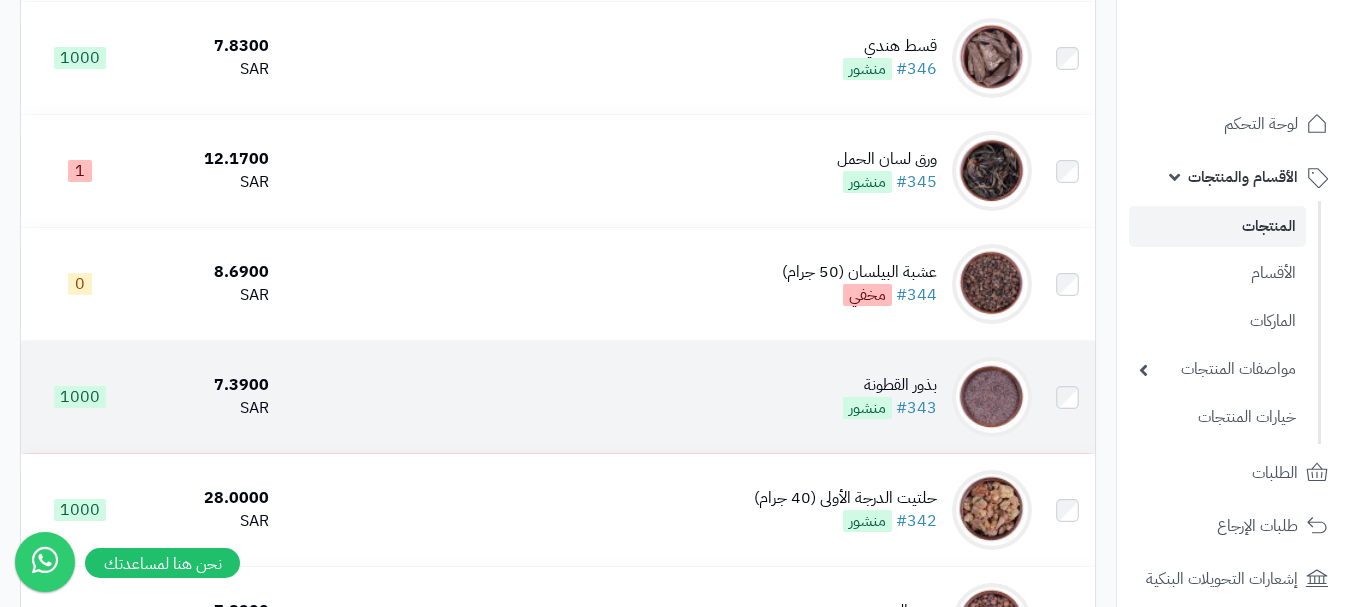 click on "بذور القطونة
#343
منشور" at bounding box center [658, 397] 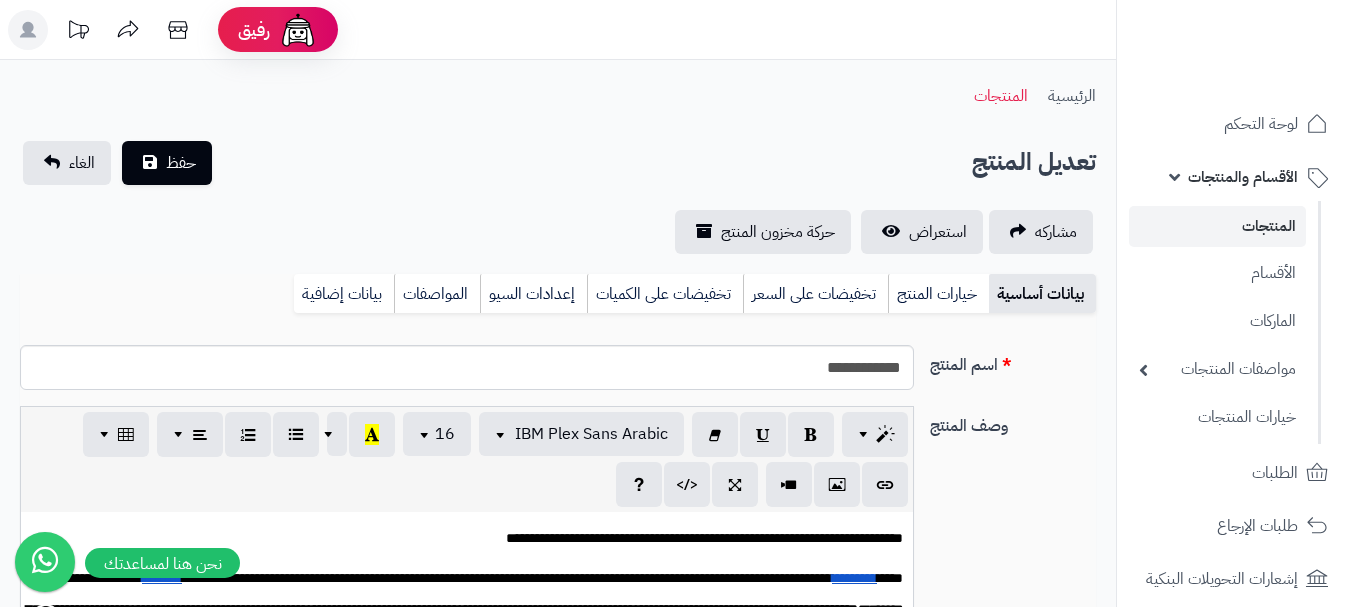 scroll, scrollTop: 0, scrollLeft: 0, axis: both 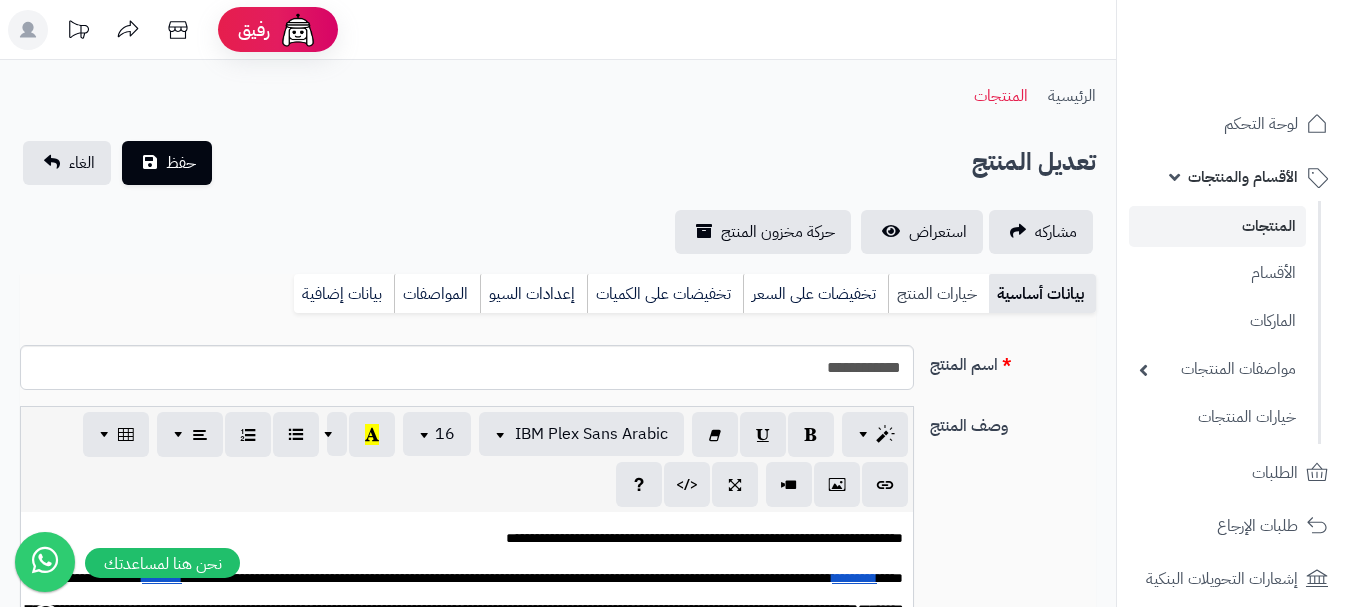 click on "خيارات المنتج" at bounding box center (938, 294) 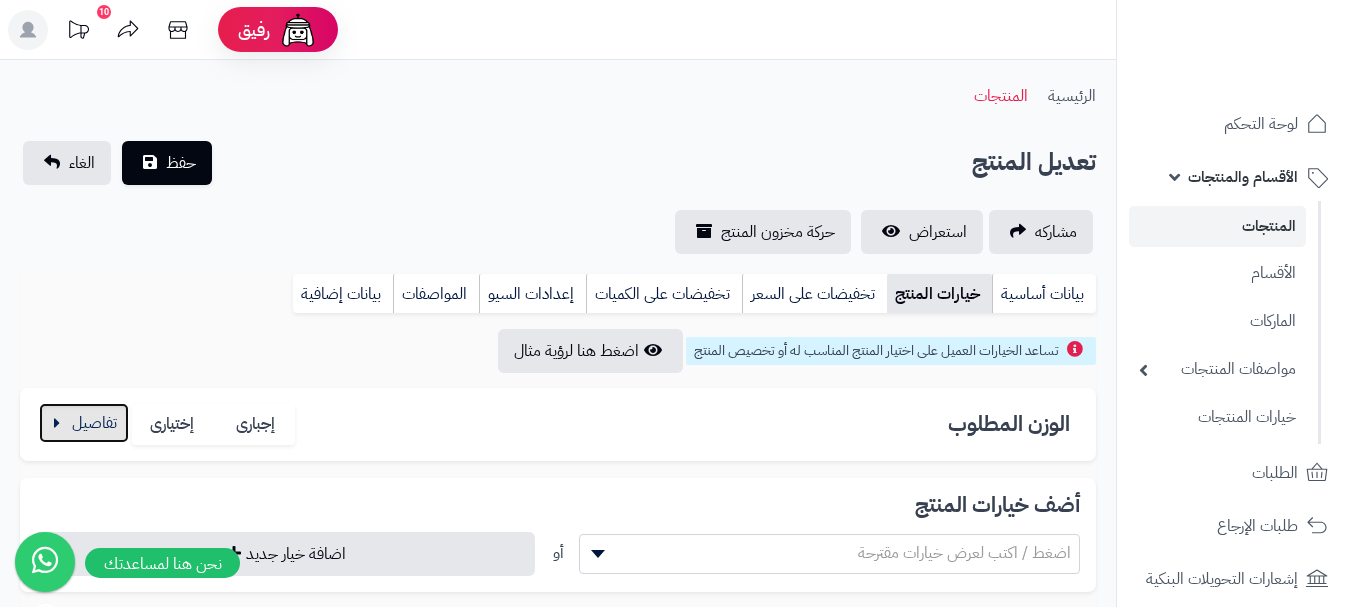 click at bounding box center [84, 423] 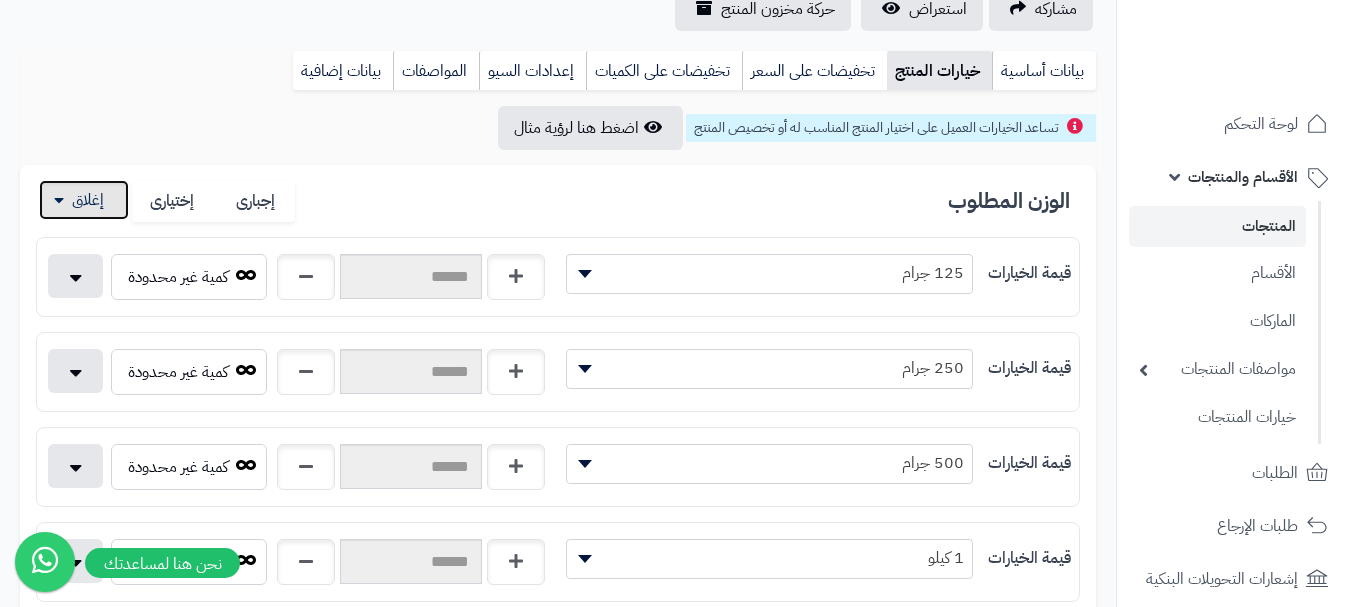 scroll, scrollTop: 500, scrollLeft: 0, axis: vertical 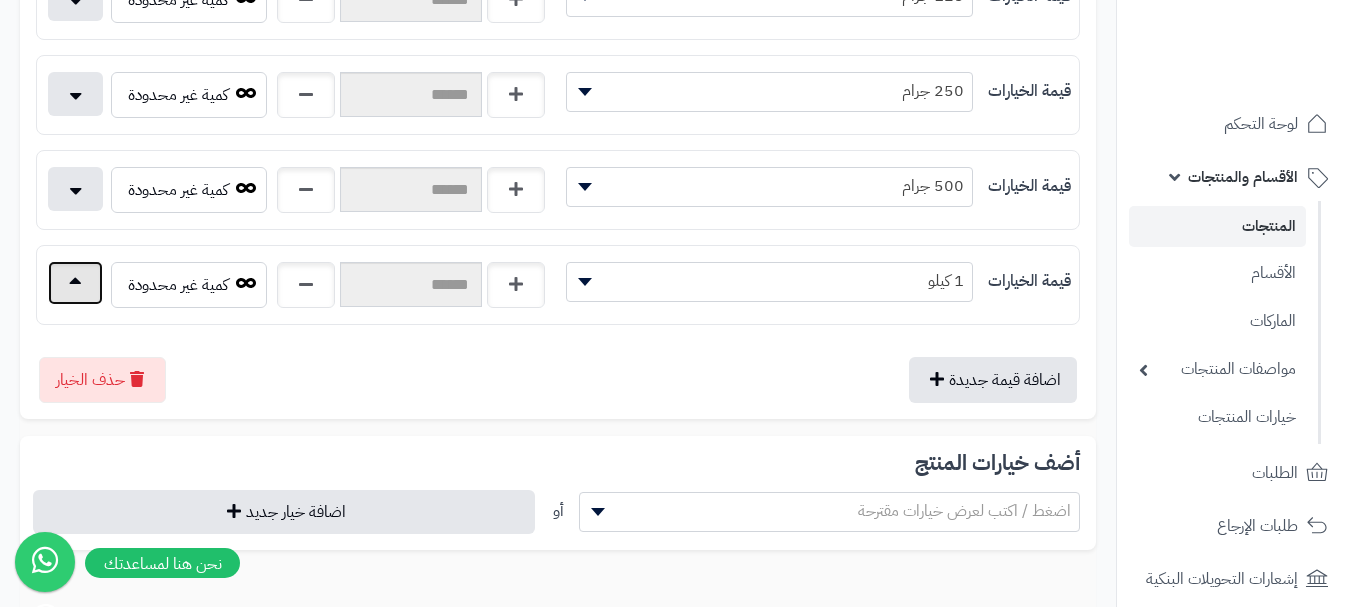 click at bounding box center (75, 283) 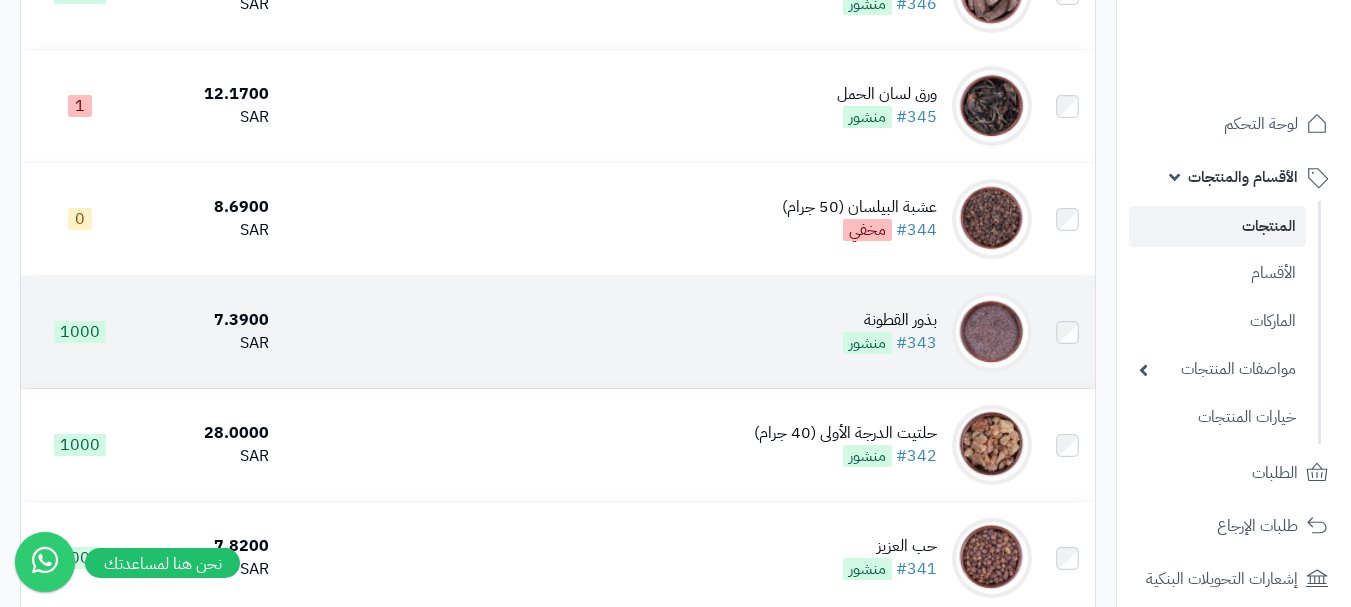 scroll, scrollTop: 700, scrollLeft: 0, axis: vertical 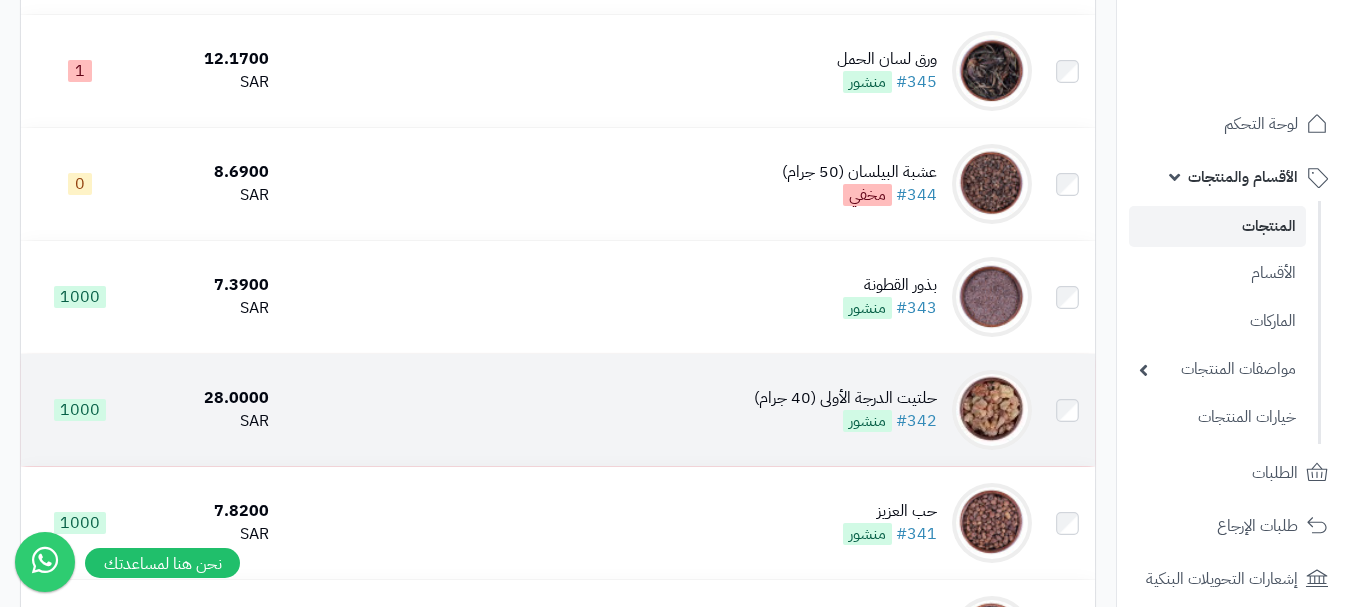 click on "حلتيت الدرجة الأولى (40 جرام)
#342
منشور" at bounding box center [845, 410] 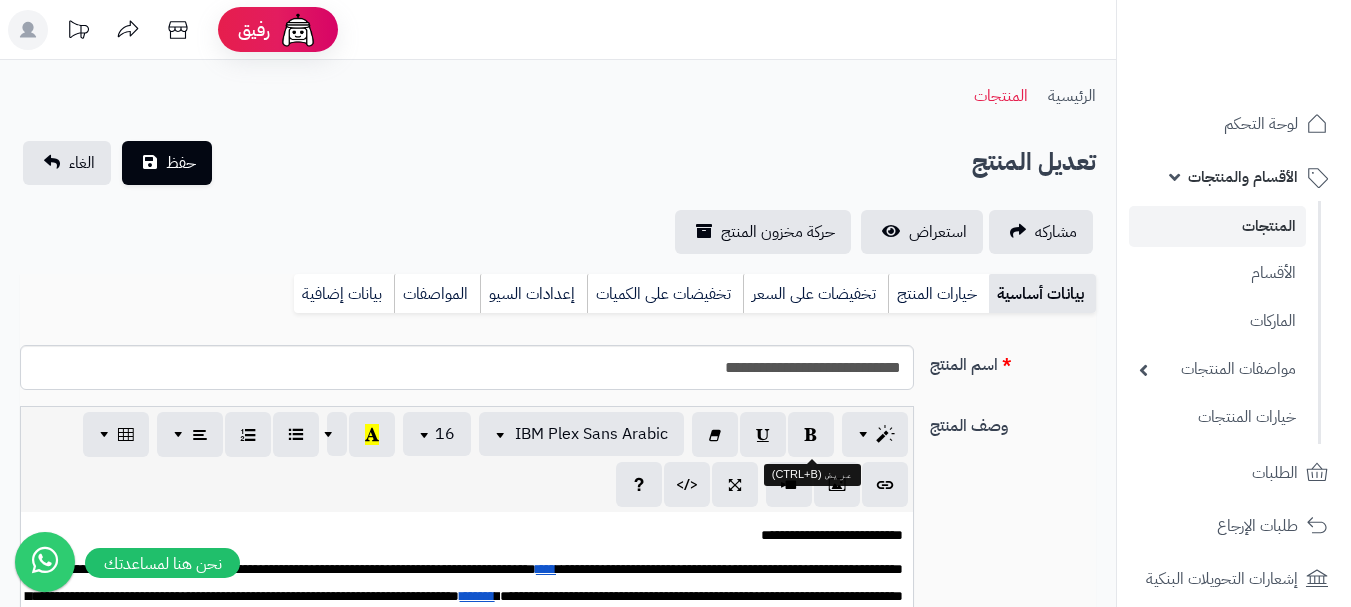 scroll, scrollTop: 0, scrollLeft: 0, axis: both 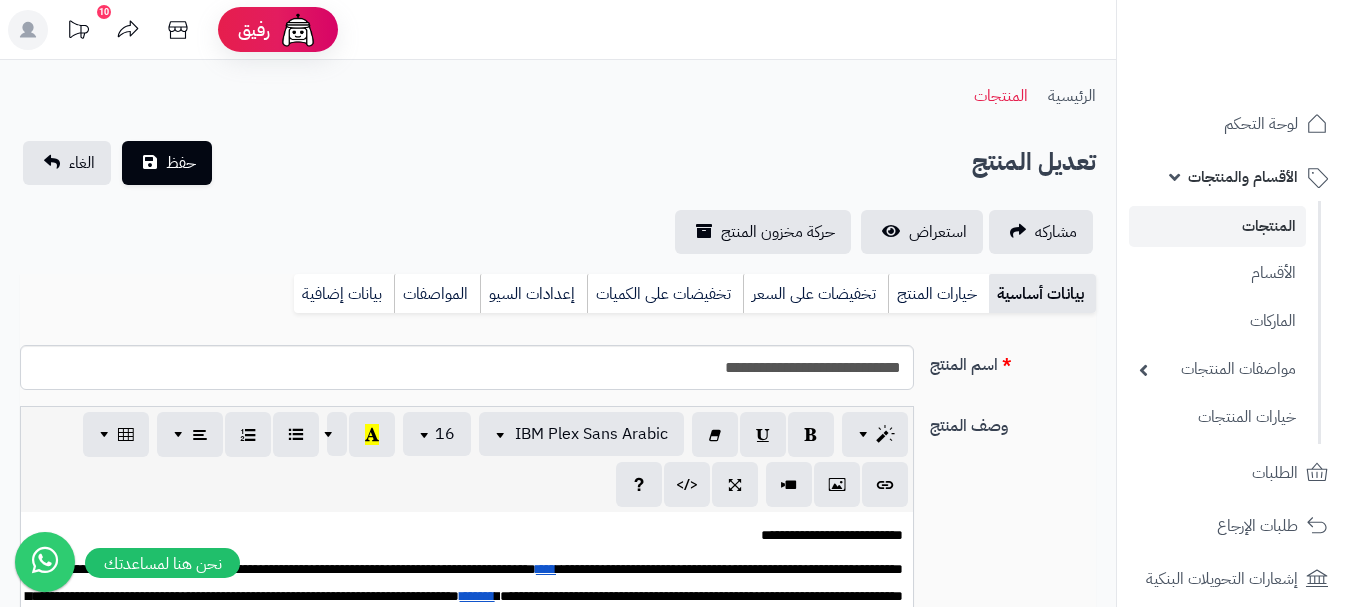 click on "بيانات أساسية خيارات المنتج تخفيضات على السعر تخفيضات على الكميات إعدادات السيو المواصفات نقاط المكافآت بيانات إضافية" at bounding box center (558, 301) 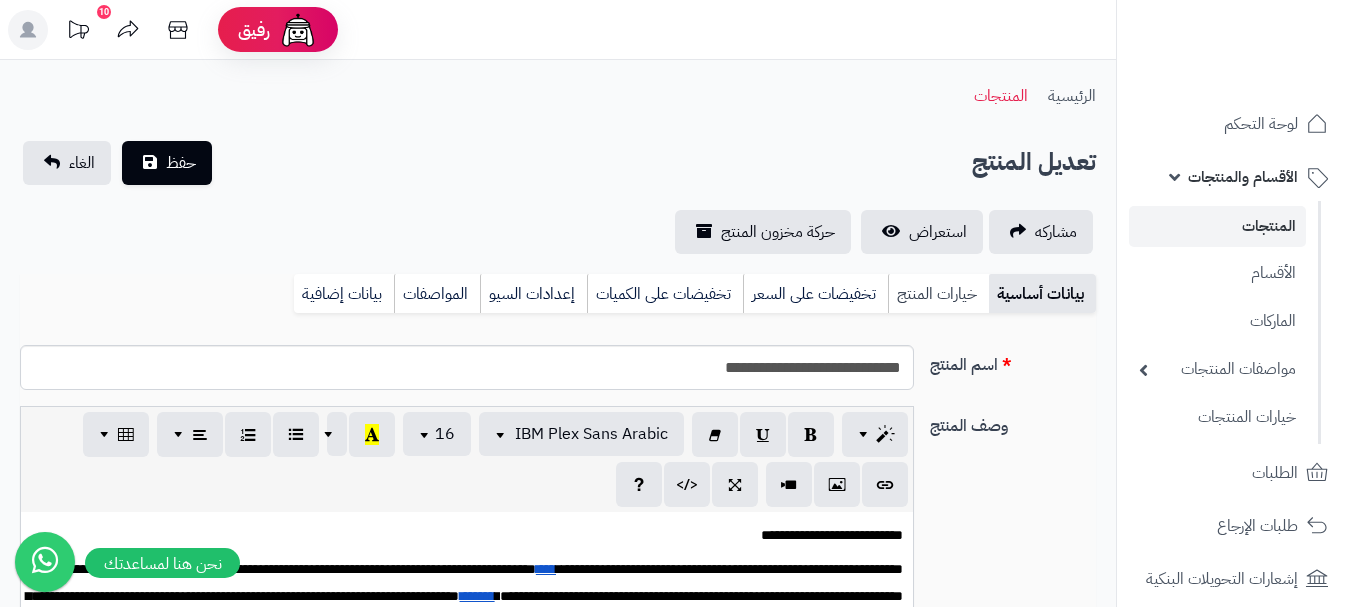 click on "خيارات المنتج" at bounding box center (938, 294) 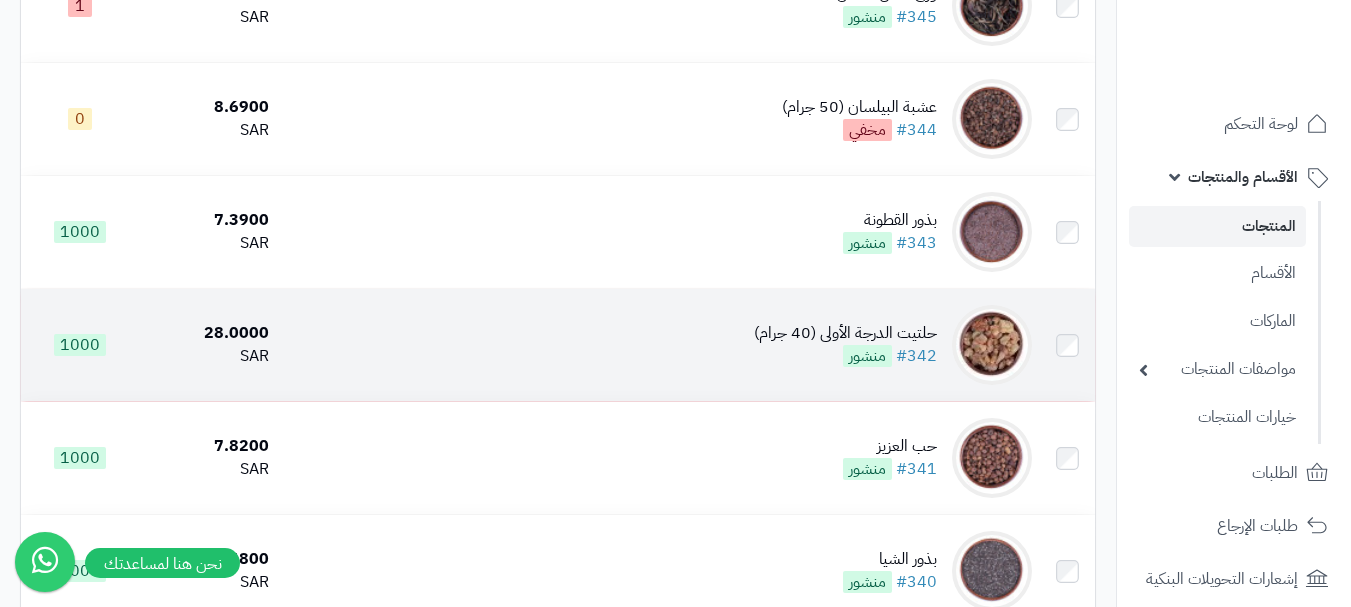 scroll, scrollTop: 800, scrollLeft: 0, axis: vertical 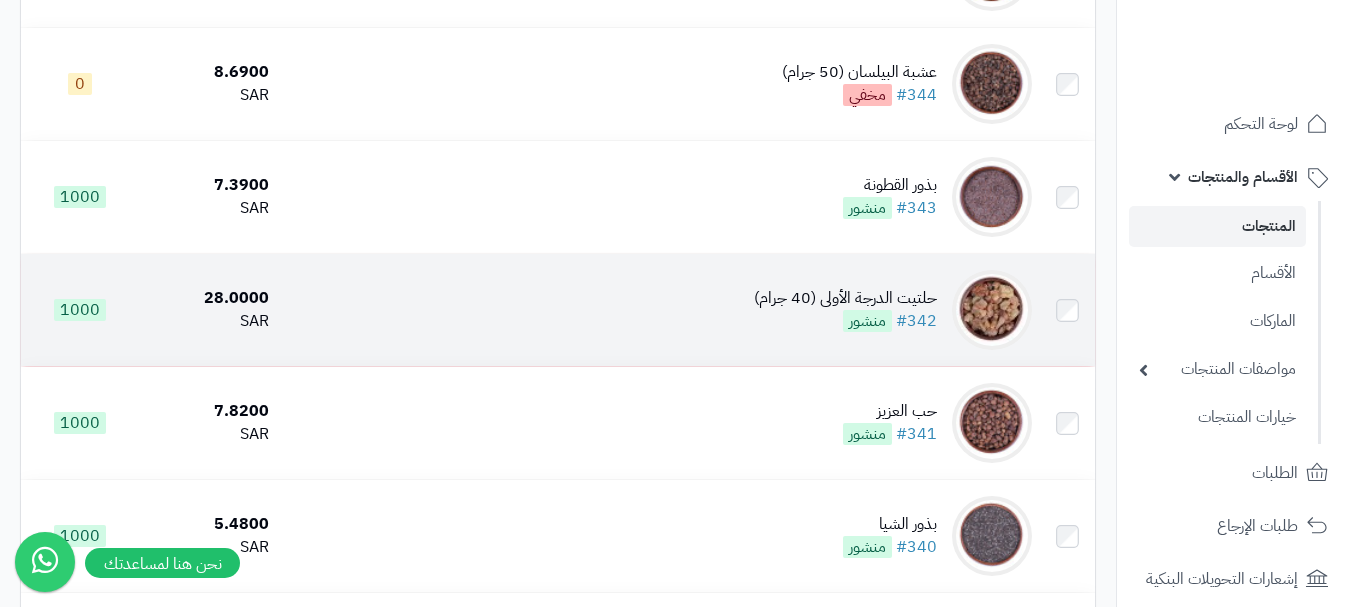 click on "حلتيت الدرجة الأولى (40 جرام)
#342
منشور" at bounding box center (658, 310) 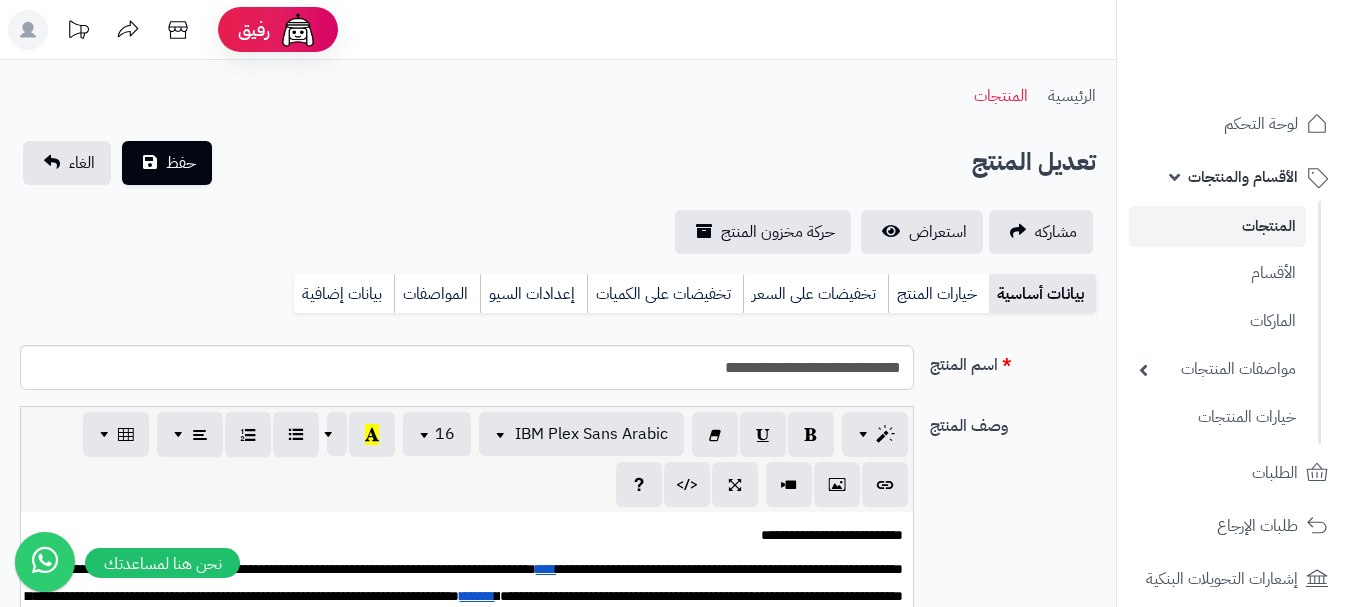 scroll, scrollTop: 0, scrollLeft: 0, axis: both 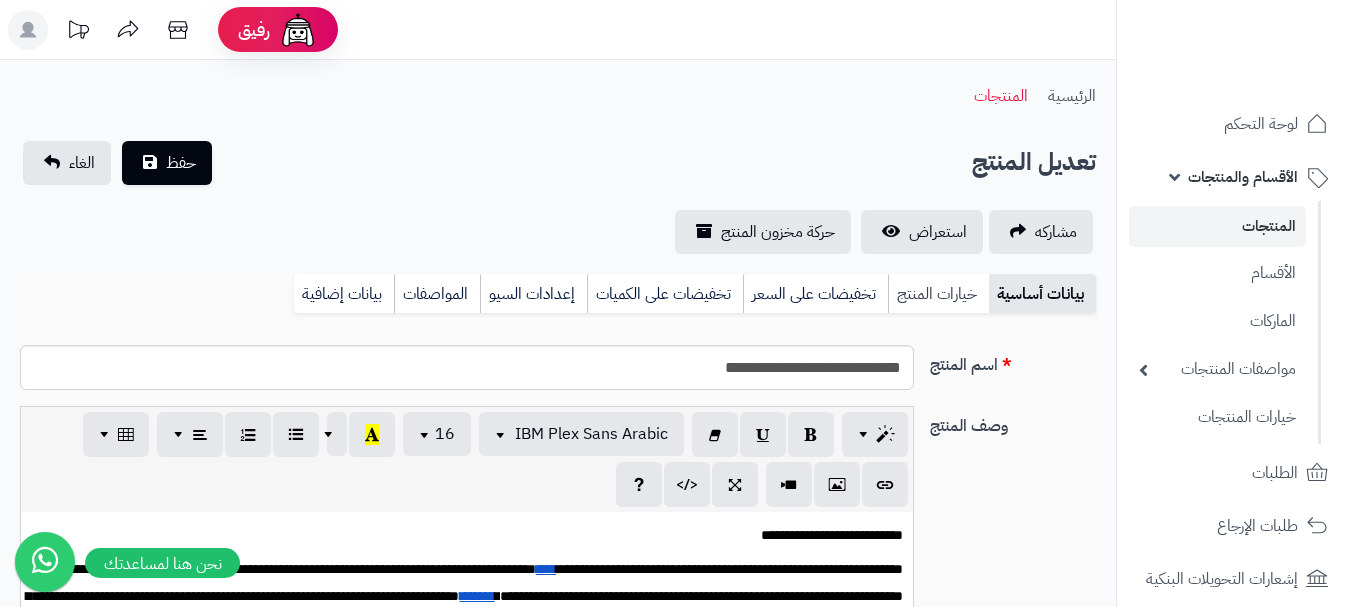 click on "خيارات المنتج" at bounding box center (938, 294) 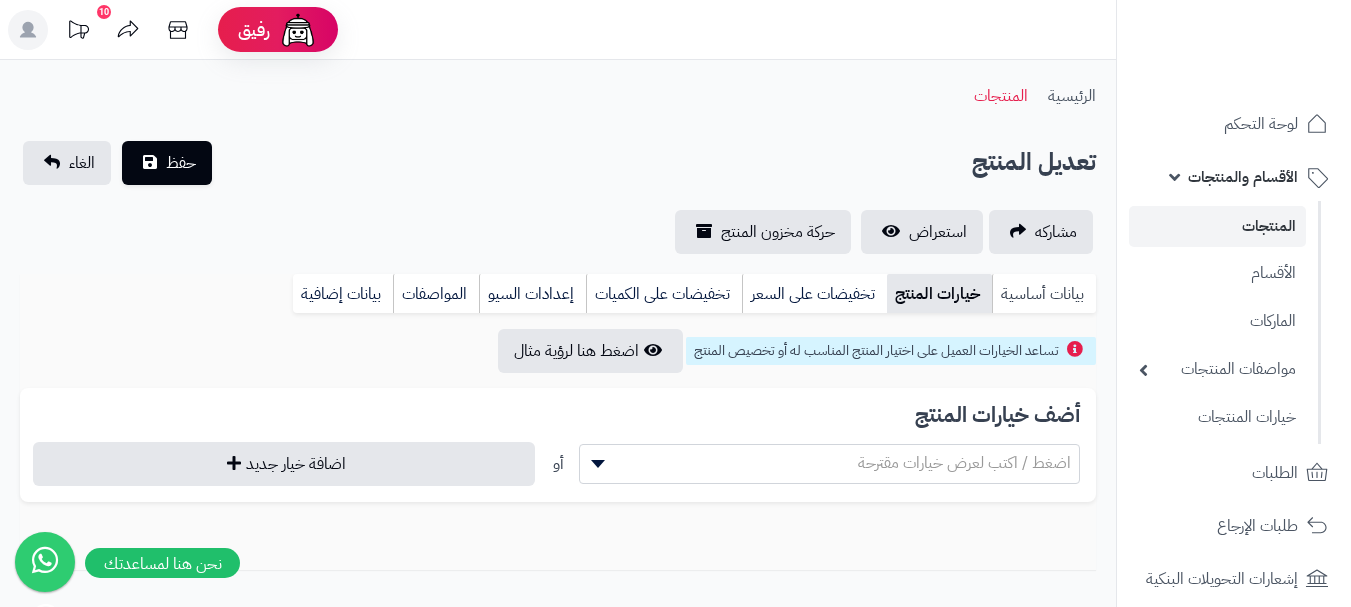 click on "بيانات أساسية" at bounding box center (1044, 294) 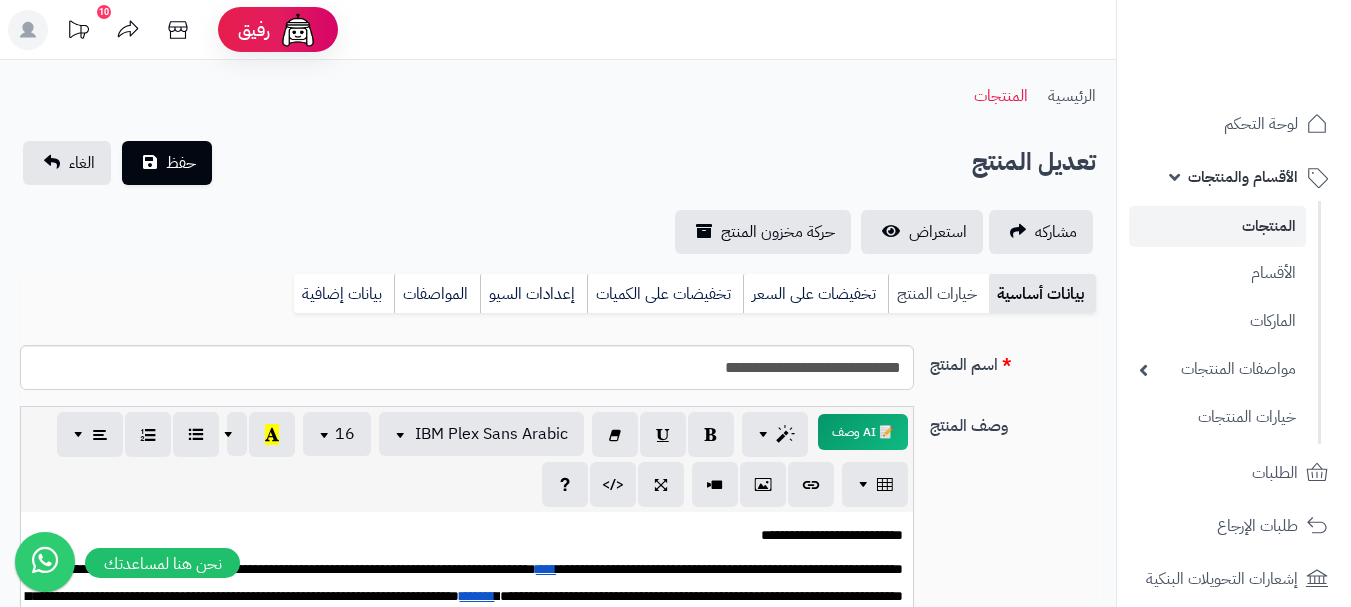 click on "خيارات المنتج" at bounding box center (938, 294) 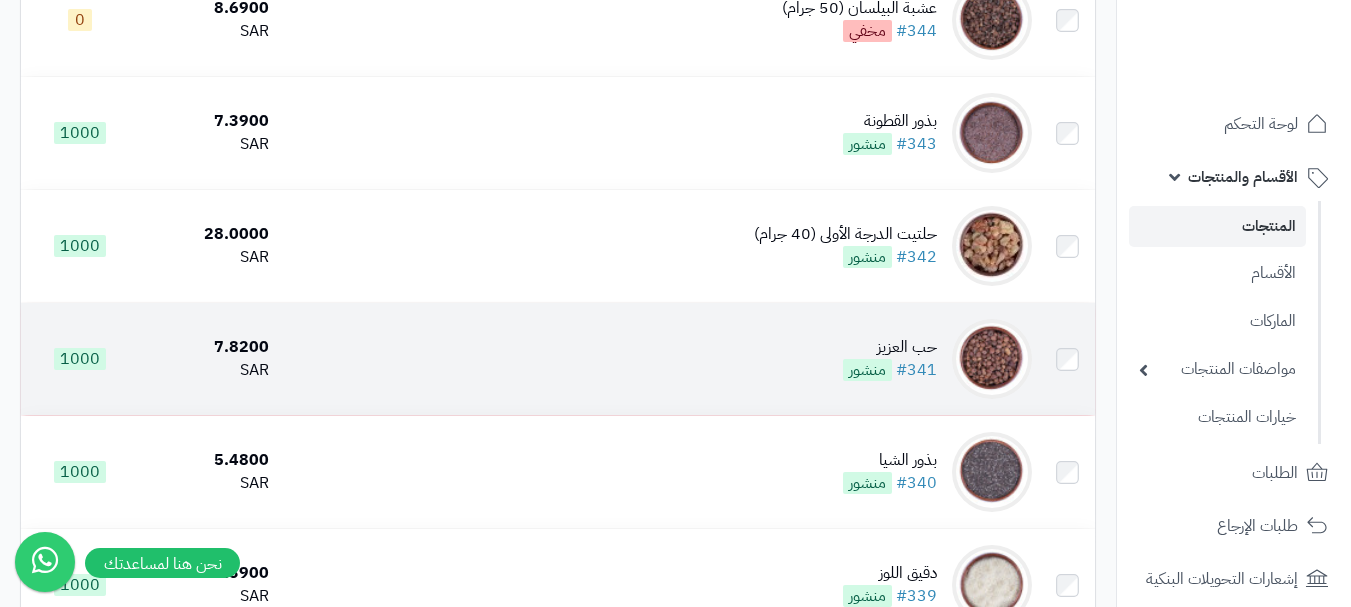scroll, scrollTop: 900, scrollLeft: 0, axis: vertical 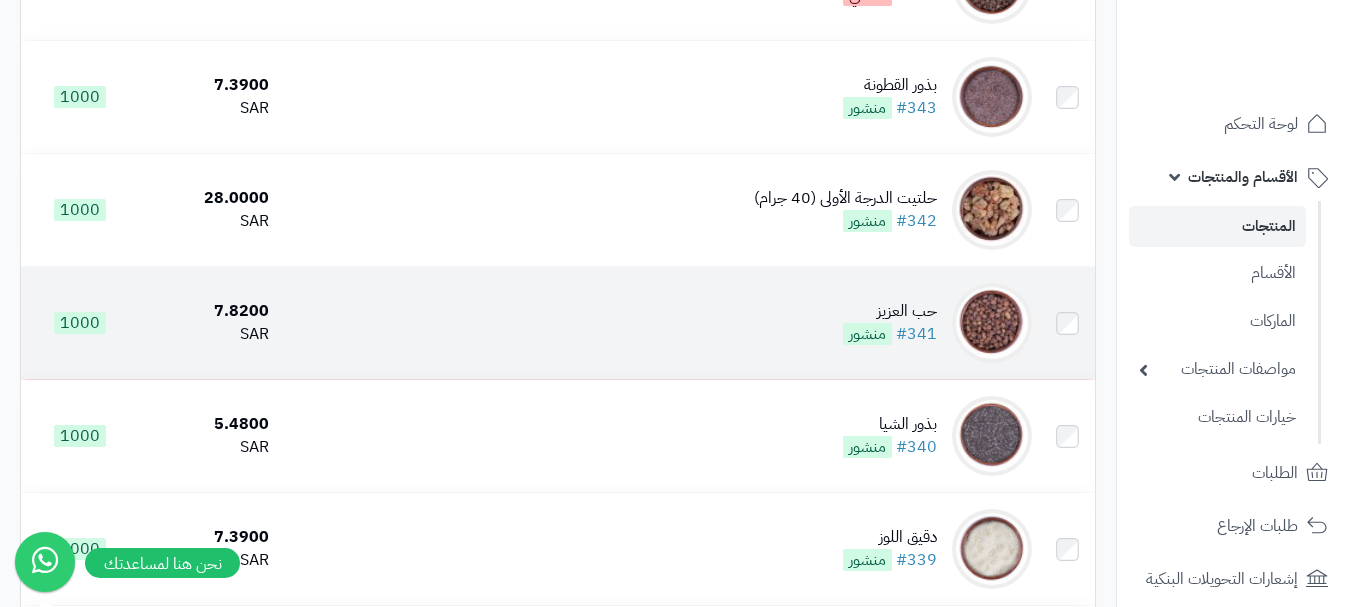 click on "حب العزيز
#341
منشور" at bounding box center (658, 323) 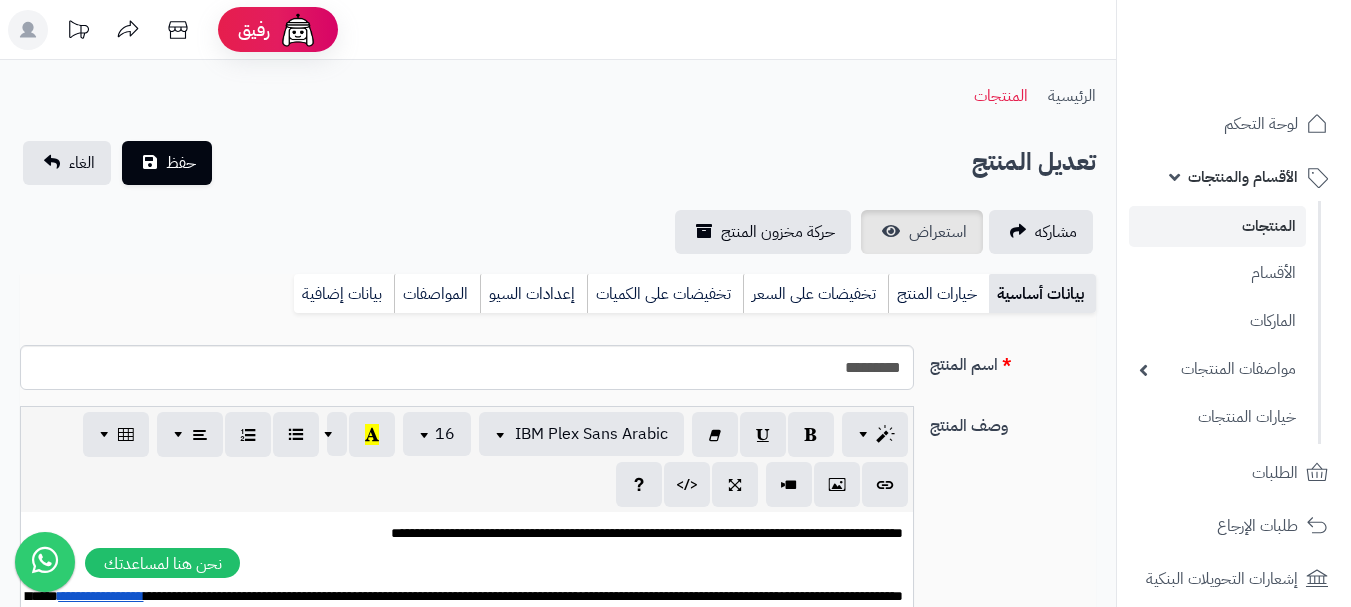 scroll, scrollTop: 0, scrollLeft: 0, axis: both 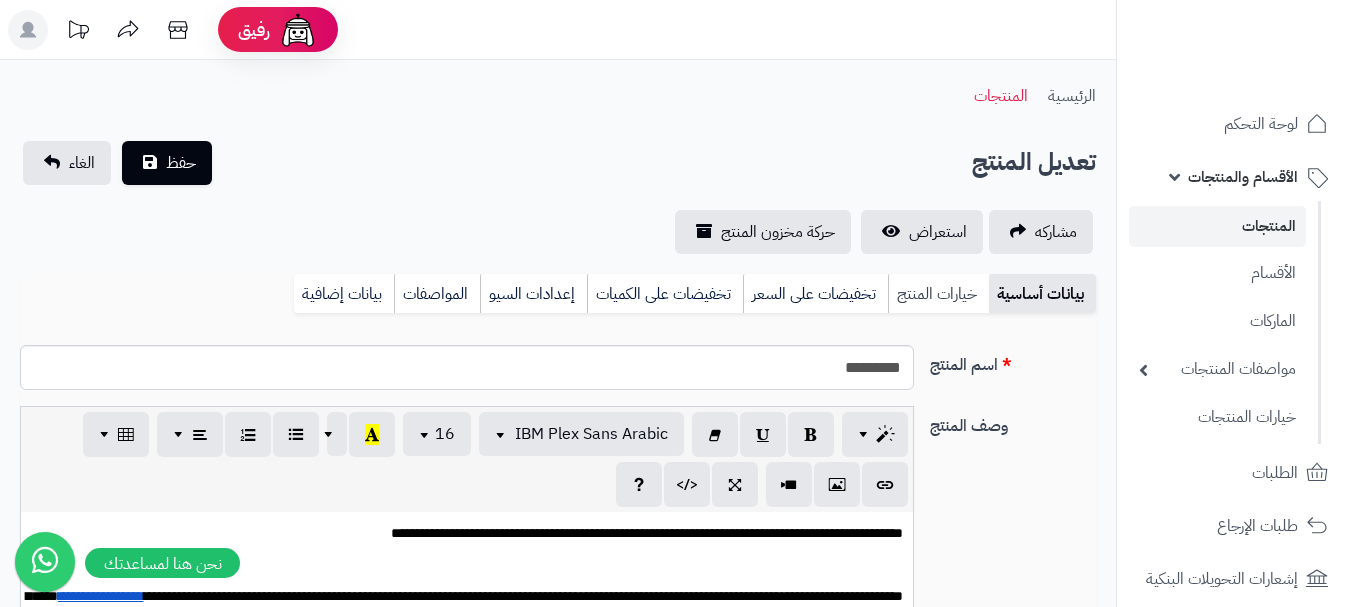 click on "خيارات المنتج" at bounding box center (938, 294) 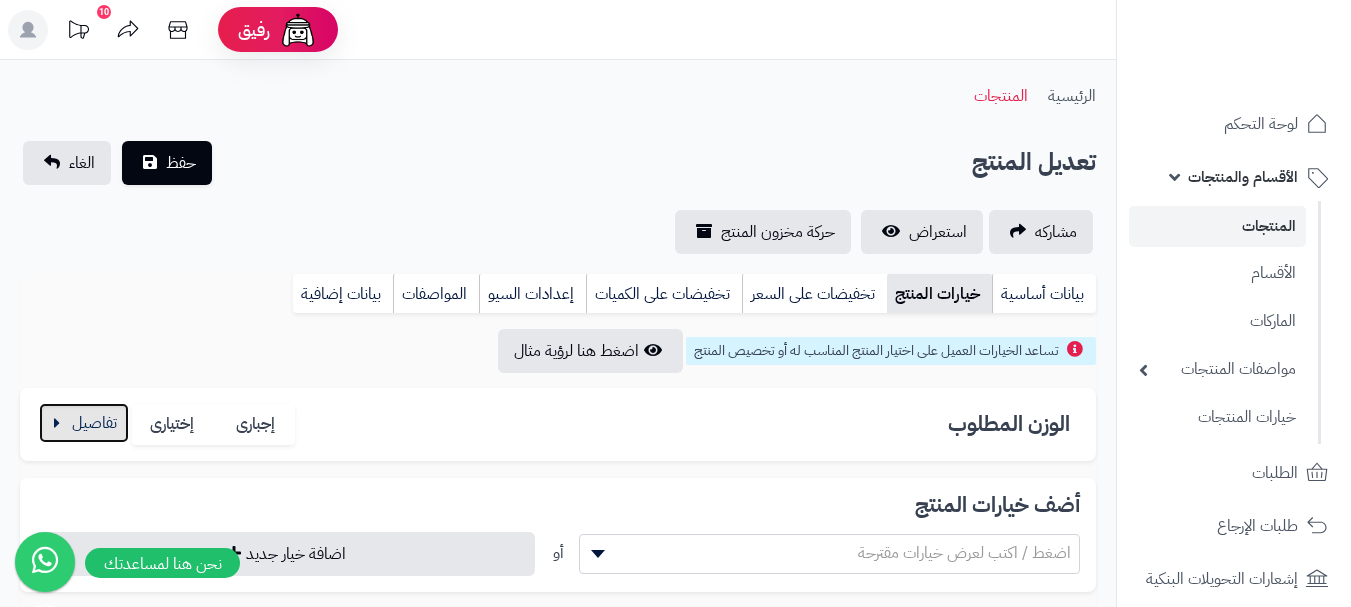 click at bounding box center [84, 423] 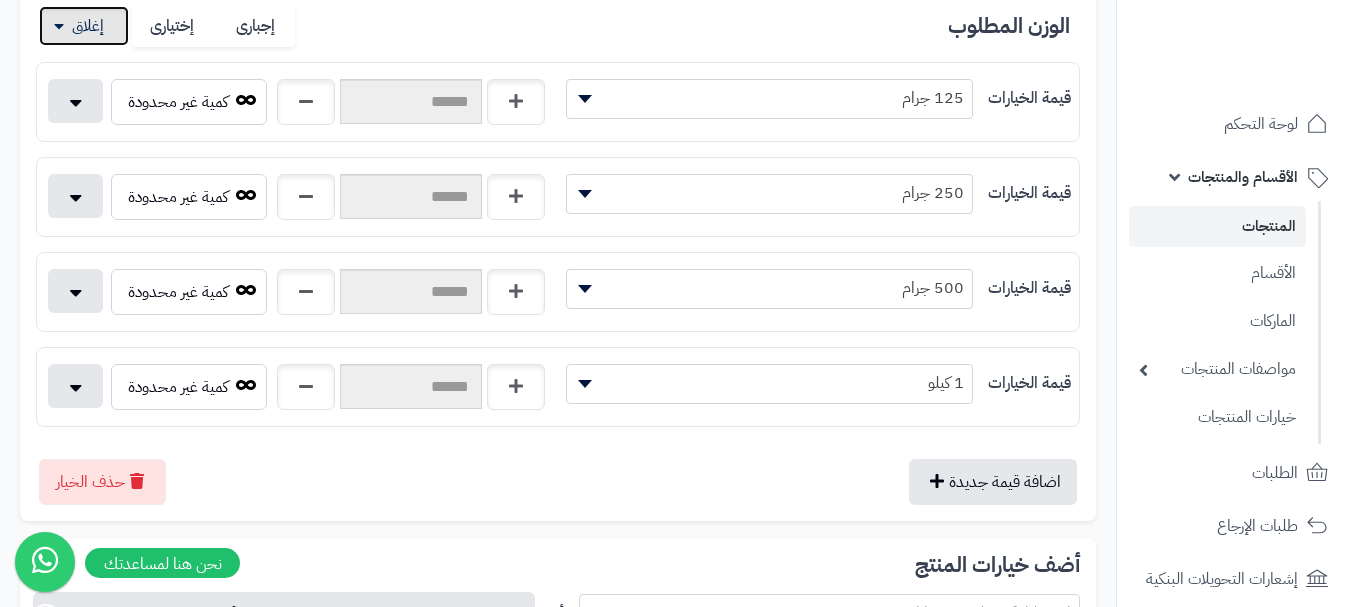 scroll, scrollTop: 400, scrollLeft: 0, axis: vertical 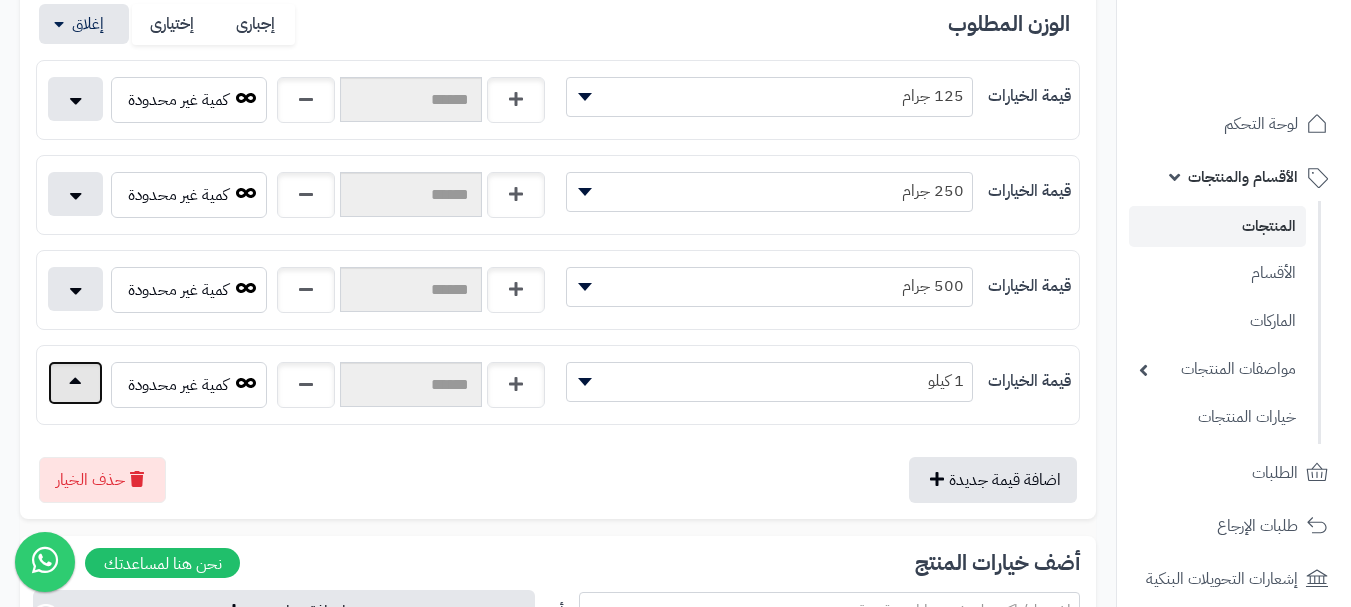 click at bounding box center [75, 383] 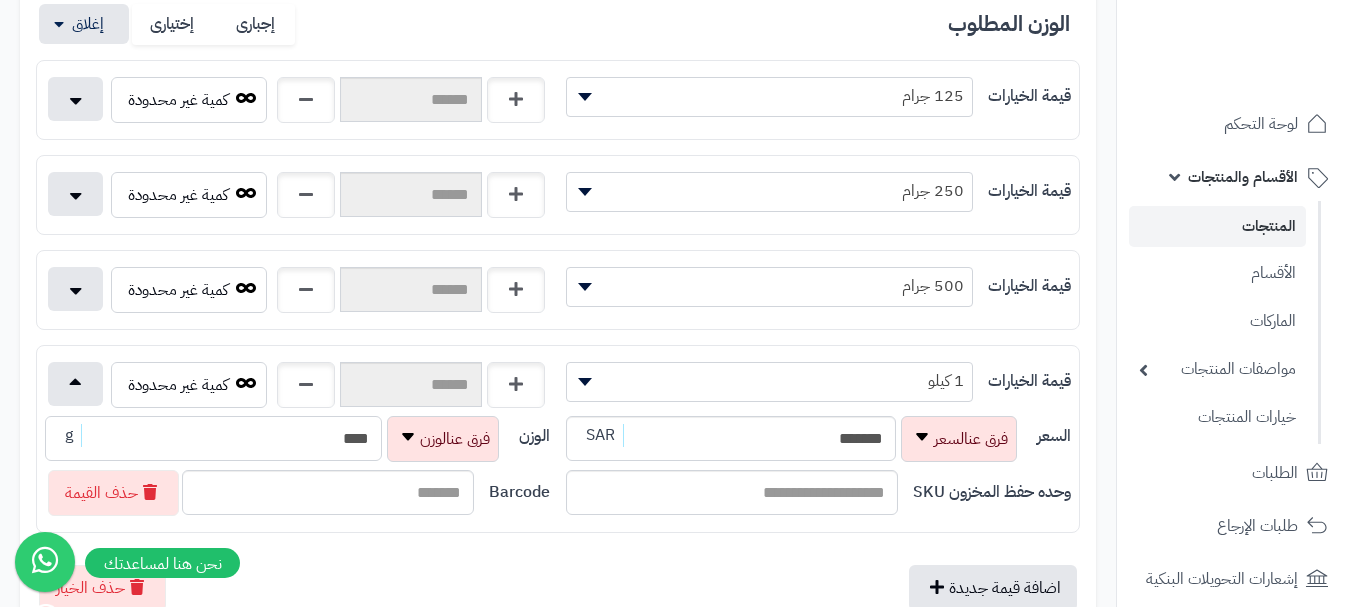 click on "****" at bounding box center (213, 438) 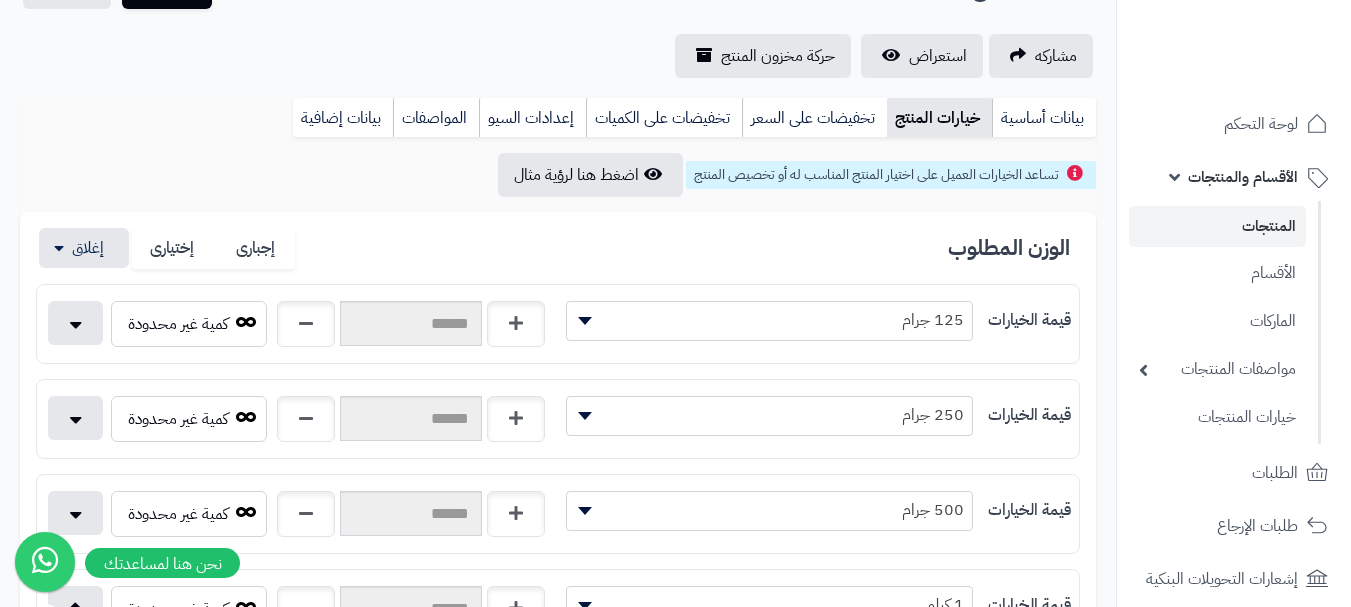 scroll, scrollTop: 0, scrollLeft: 0, axis: both 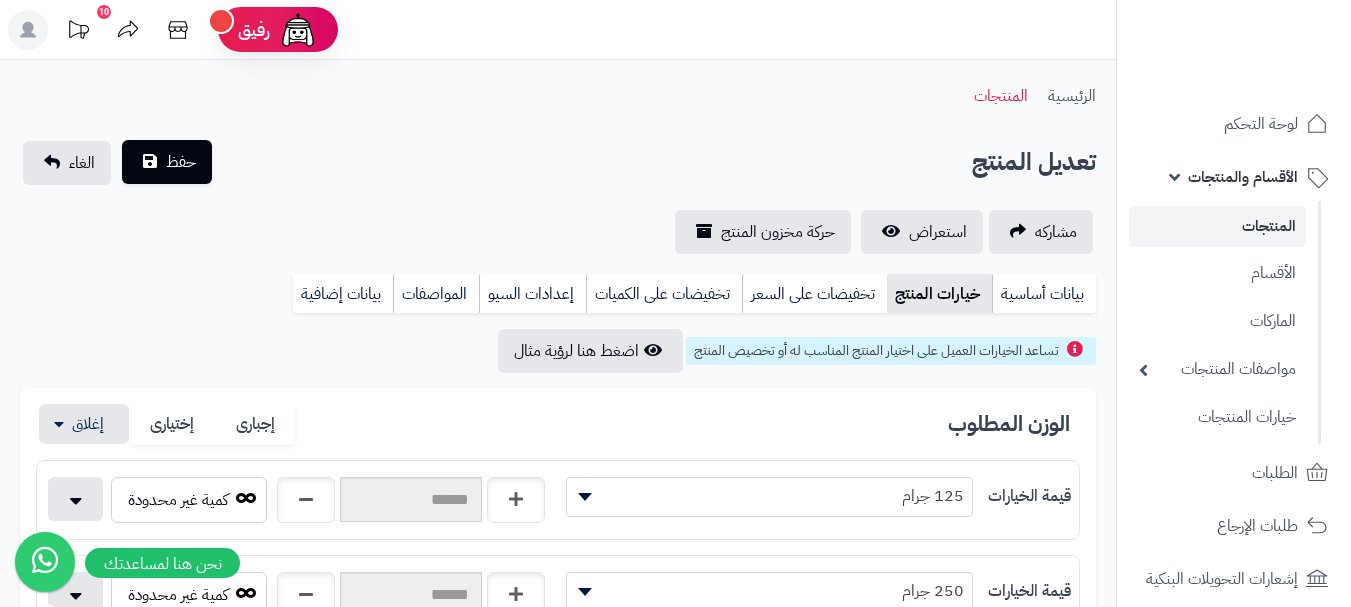 type on "****" 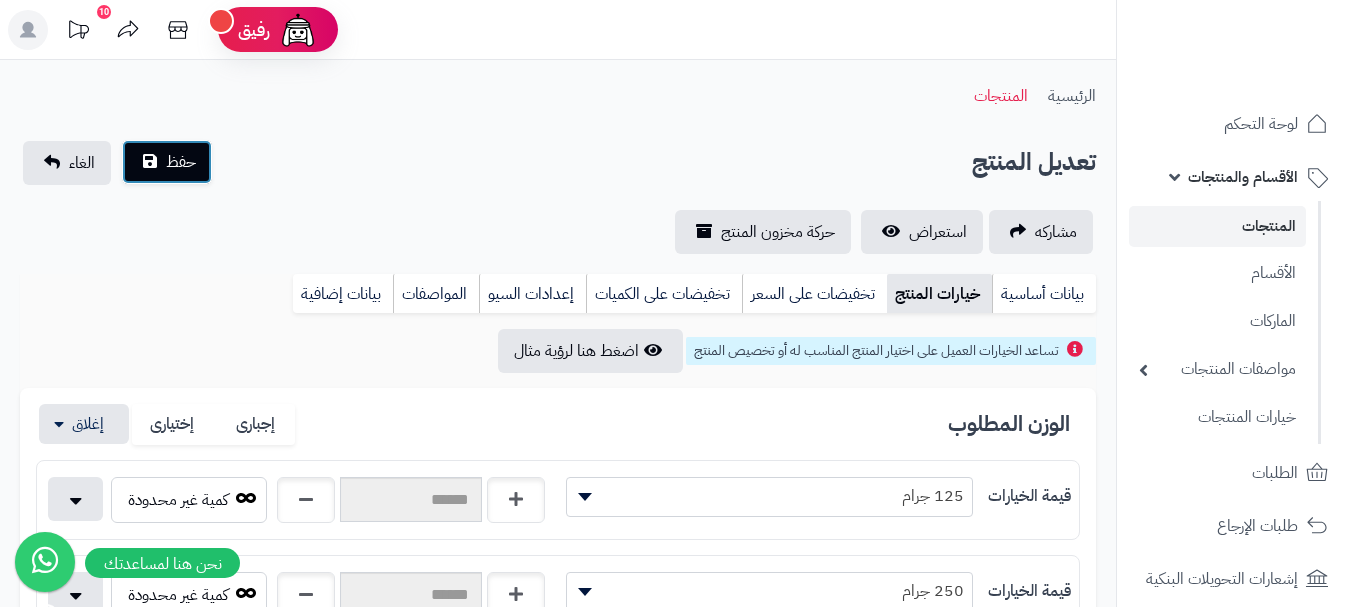 click on "حفظ" at bounding box center [167, 162] 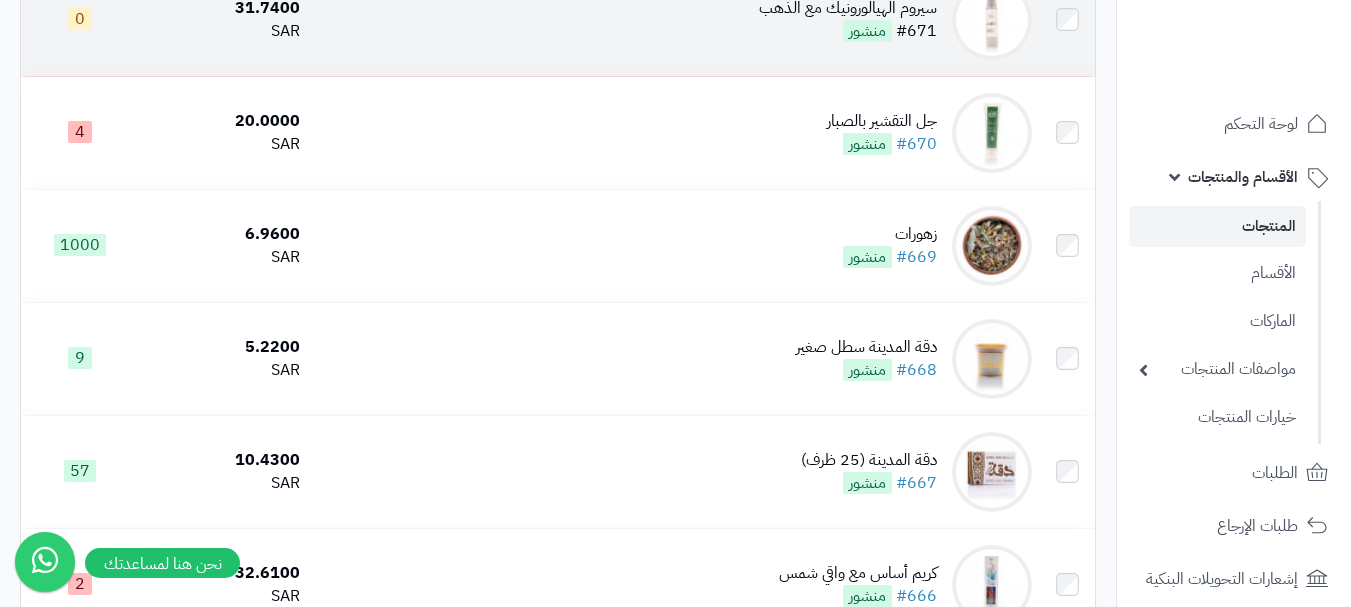 scroll, scrollTop: 11200, scrollLeft: 0, axis: vertical 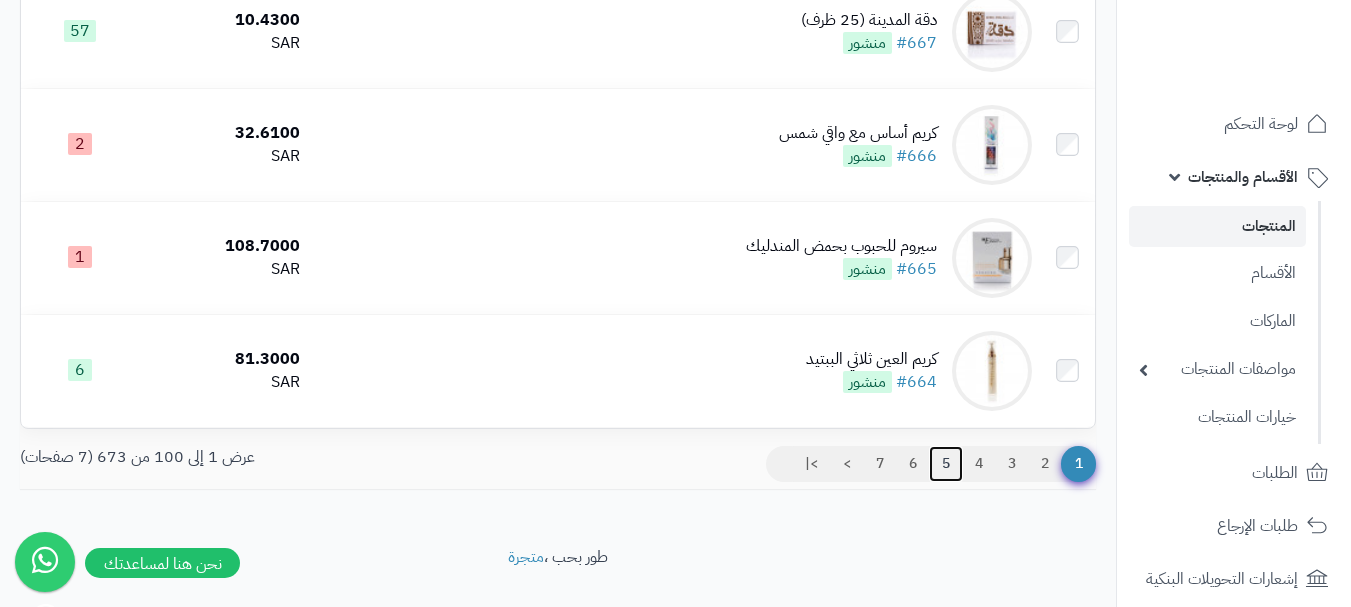 click on "5" at bounding box center (946, 464) 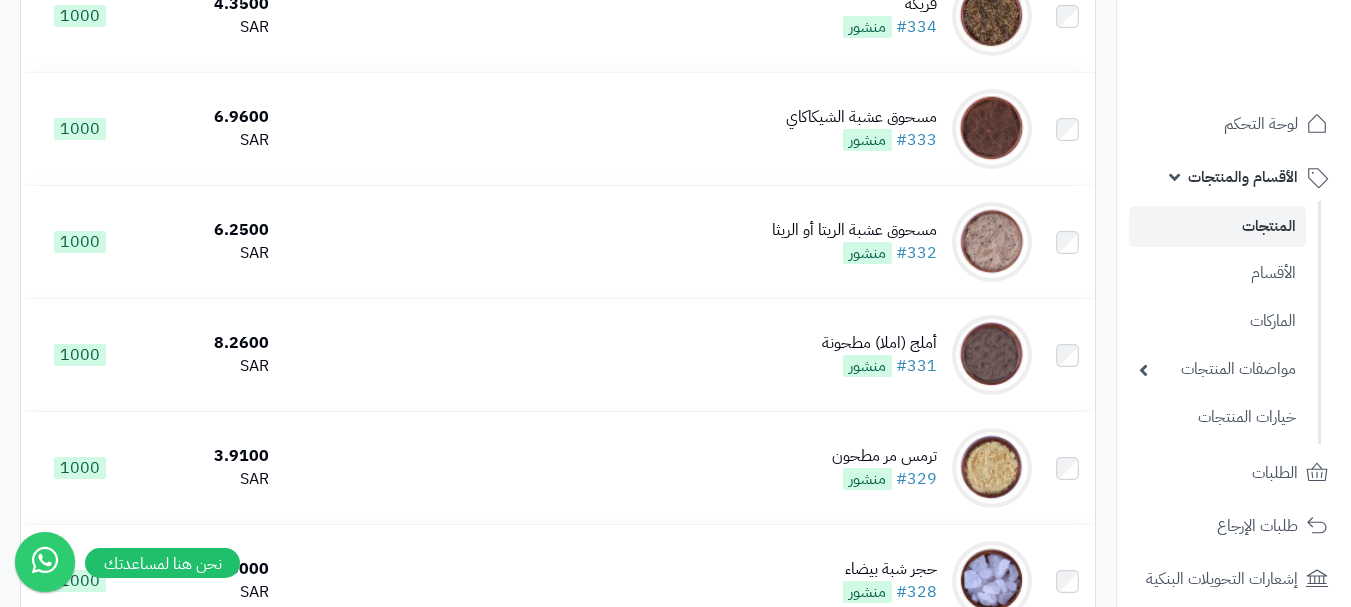 scroll, scrollTop: 2000, scrollLeft: 0, axis: vertical 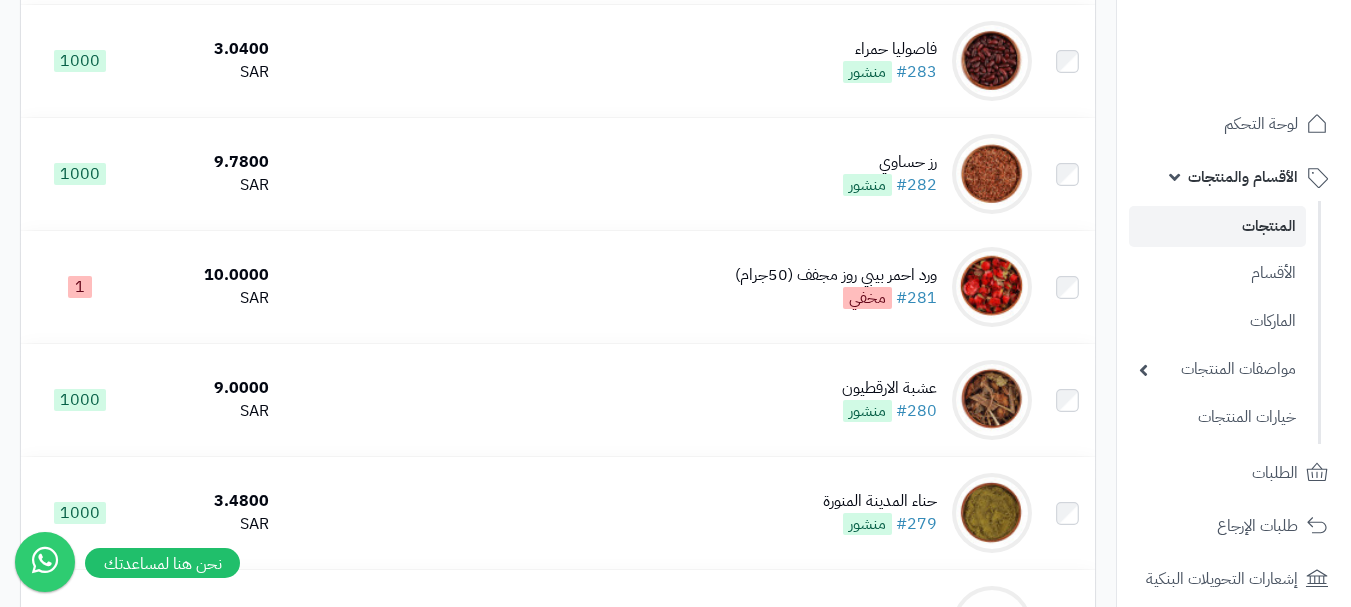 click on "الأقسام والمنتجات
المنتجات
الأقسام
الماركات
مواصفات المنتجات
مواصفات المنتجات
أنواع المواصفات
خيارات المنتجات" 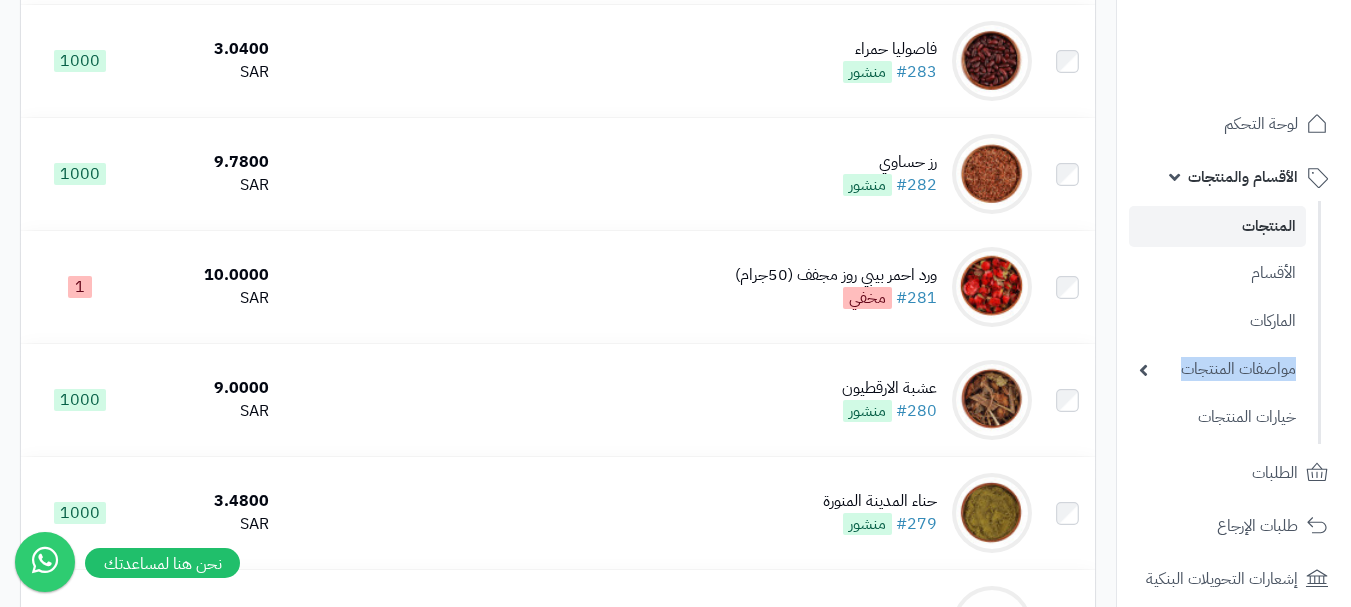 click on "رفيق !
10   الطلبات معالجة مكتمل إرجاع المنتجات العملاء المتواجدون الان 43458 عملاء منتظرين موافقة التسجيل المنتجات غير متوفر
[FIRST] [LAST] موظف ادخال برجاء تجديد الاشتراك
الباقة المتقدمة
تسجيل الخروج
ادع صديقك  إلى منصة متجرة
عميل متجرة العزيز
قم بدعوة صديقك للاشتراك في الباقات السنوية لمنصة متجرة
ليحصل  هو على 20% خصم وتحصل انت على 20% من قيمة الباقة كخصم عند تجديد اشتراكك
في حال قمت بدعوة أكثر من صديق يمكنك أن تحصل على خصم كامل رسوم التجديد وتجدد إشتراك القادم مجاناً
نسخ الرابط" 